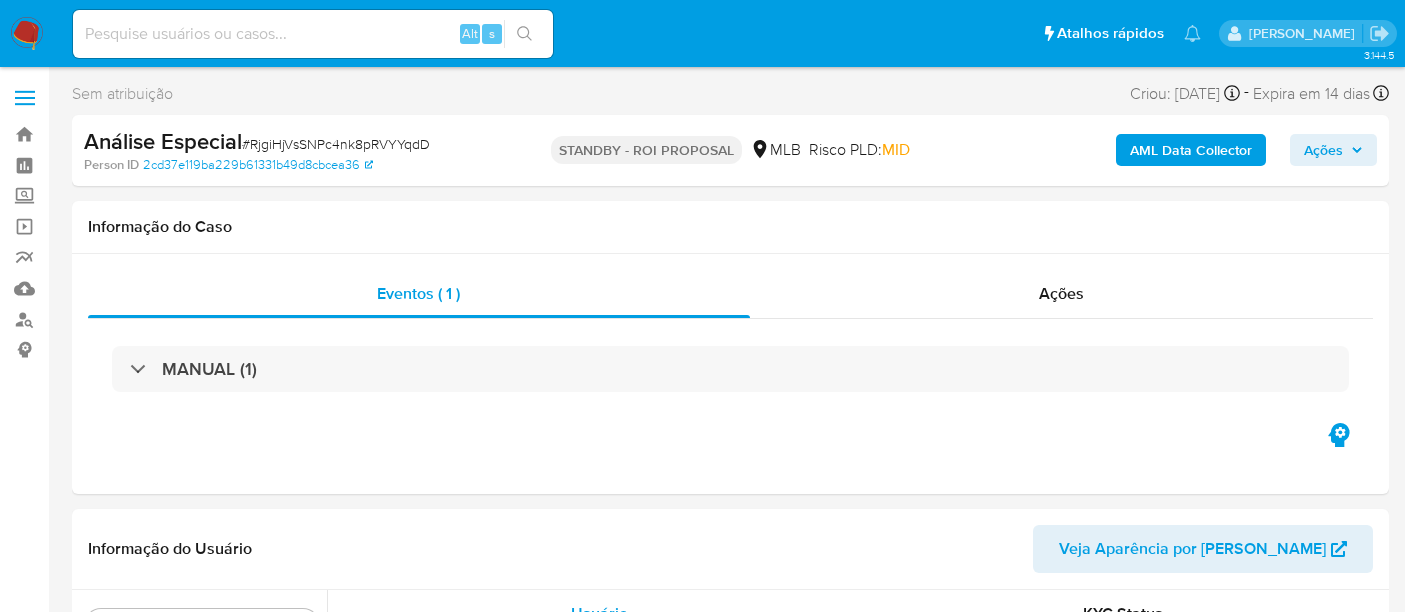 select on "10" 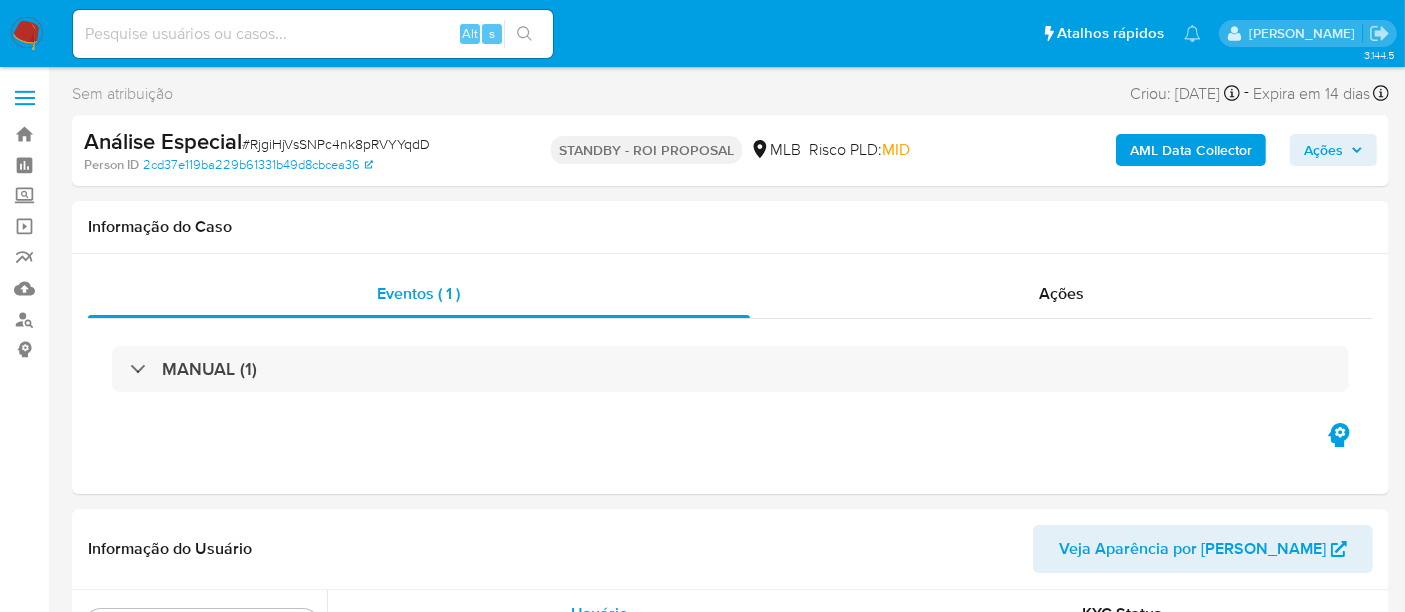 click at bounding box center (313, 34) 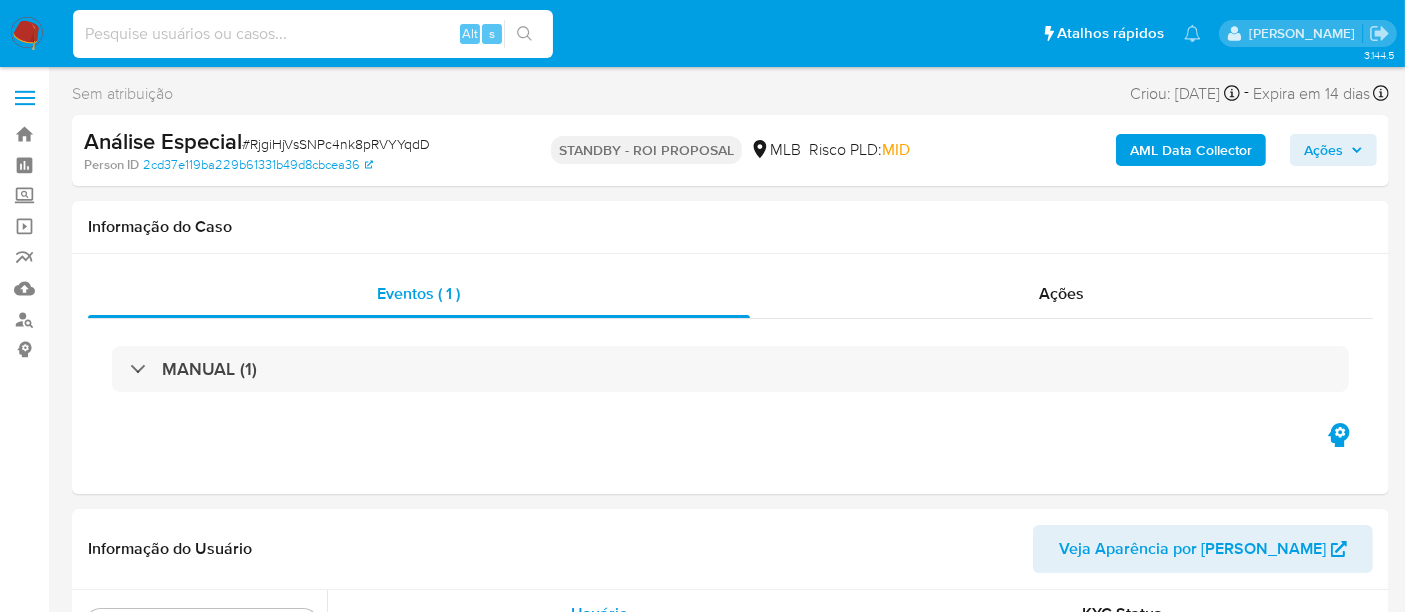 paste on "0MJq4wf3aLbKeZSXzdWqp474" 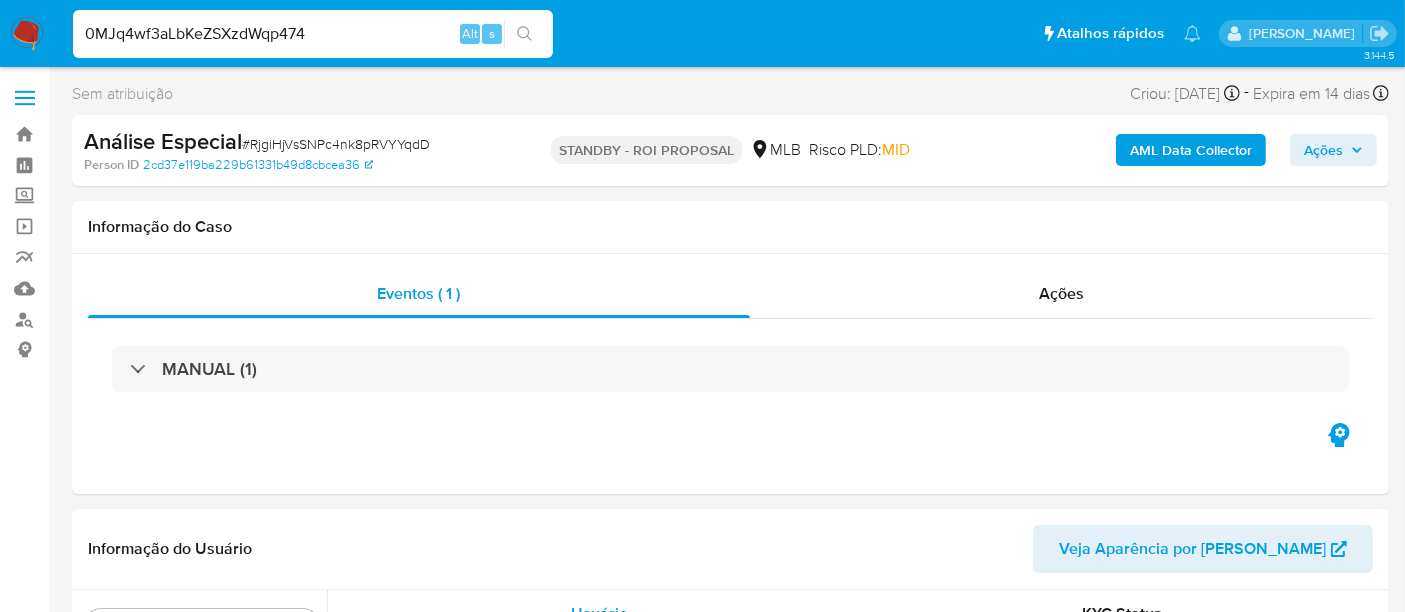 type on "0MJq4wf3aLbKeZSXzdWqp474" 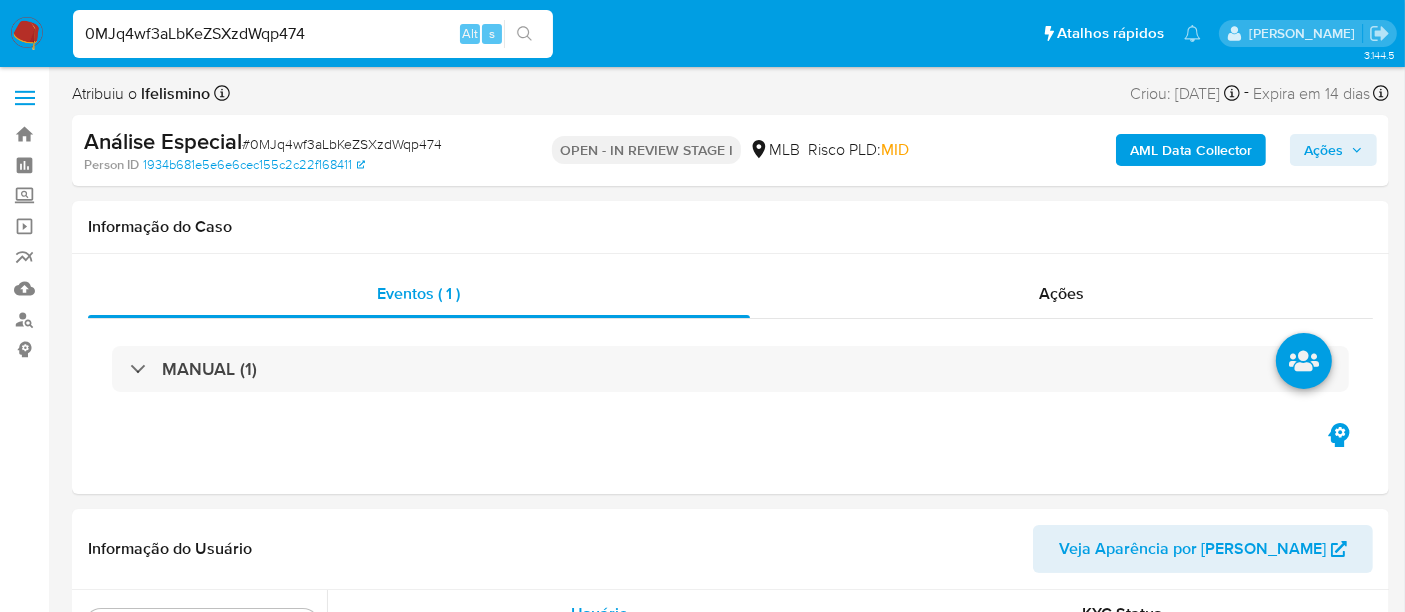 scroll, scrollTop: 844, scrollLeft: 0, axis: vertical 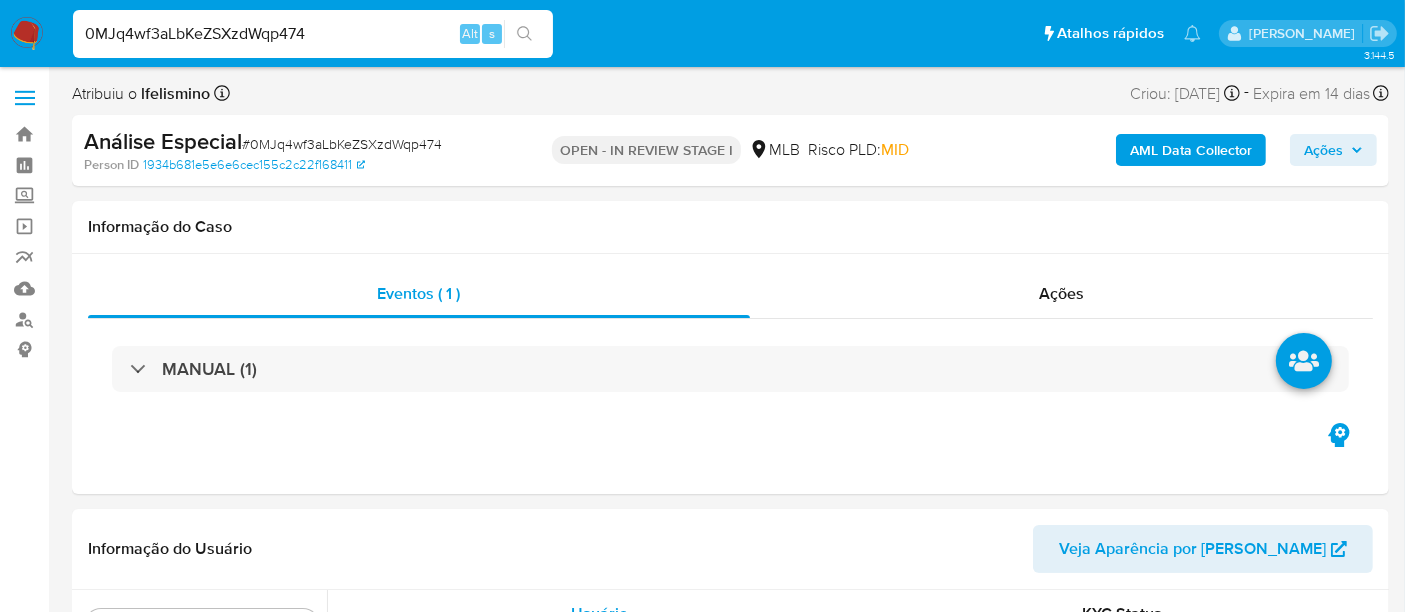 click on "0MJq4wf3aLbKeZSXzdWqp474" at bounding box center (313, 34) 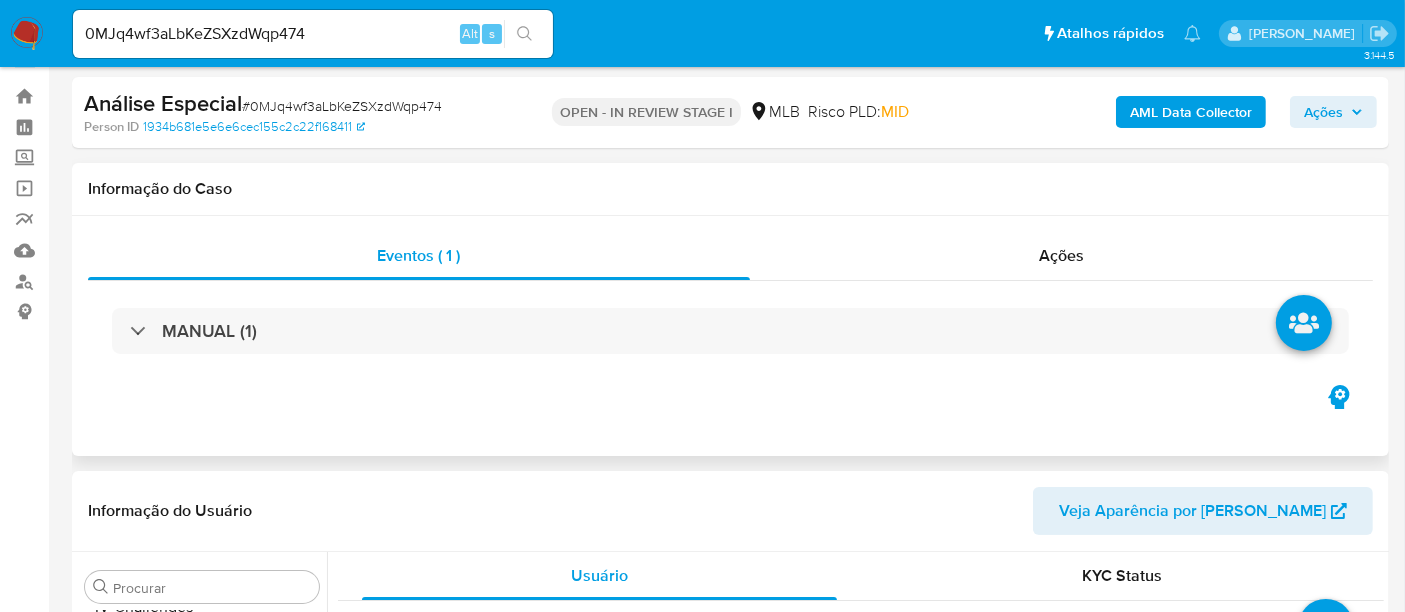 click on "Eventos ( 1 ) Ações MANUAL (1)" at bounding box center [730, 336] 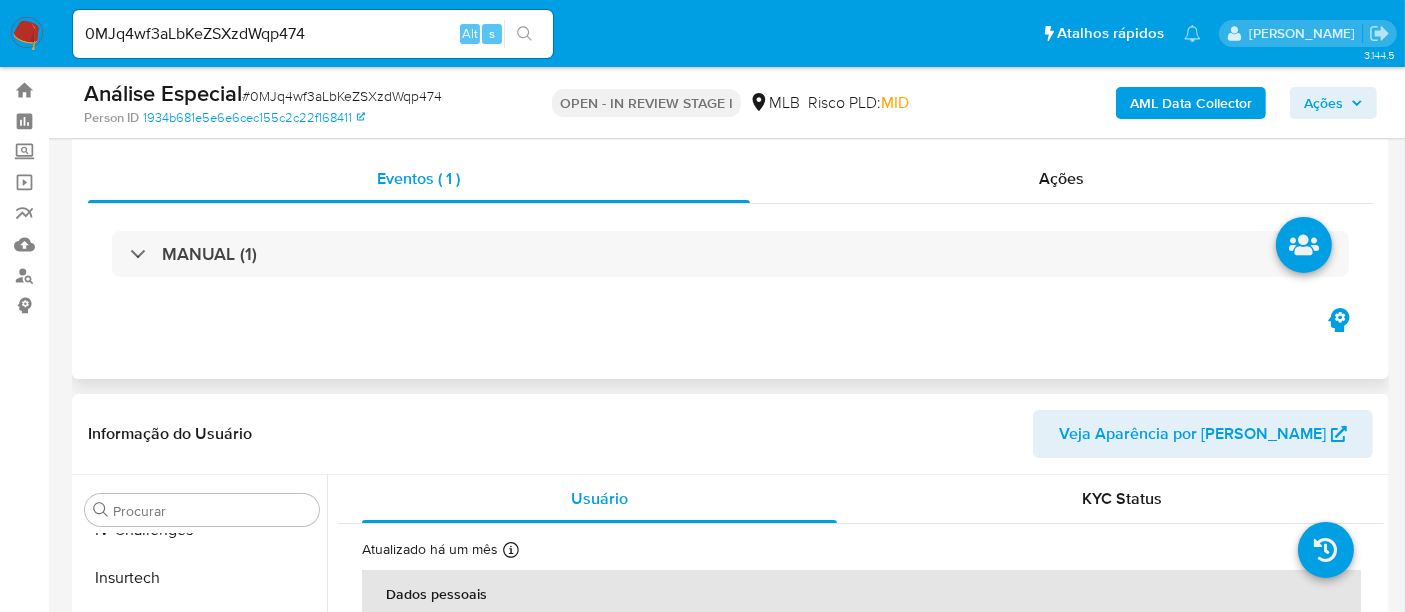 scroll, scrollTop: 266, scrollLeft: 0, axis: vertical 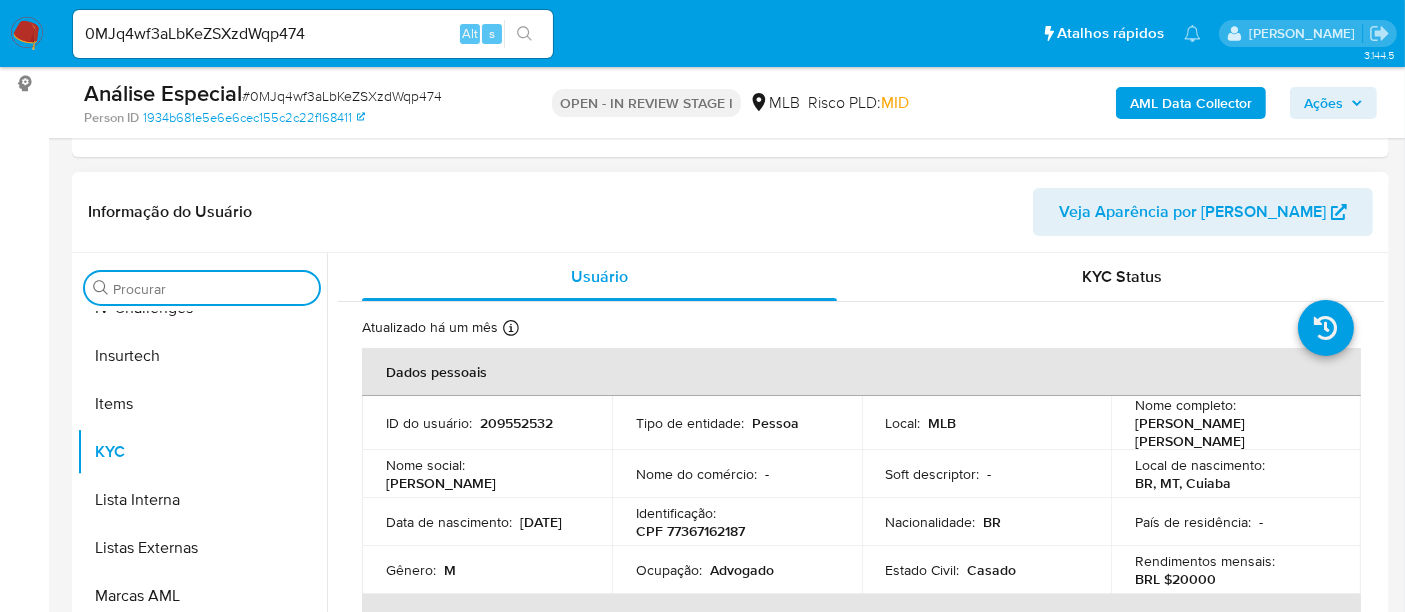 click on "Procurar" at bounding box center (212, 289) 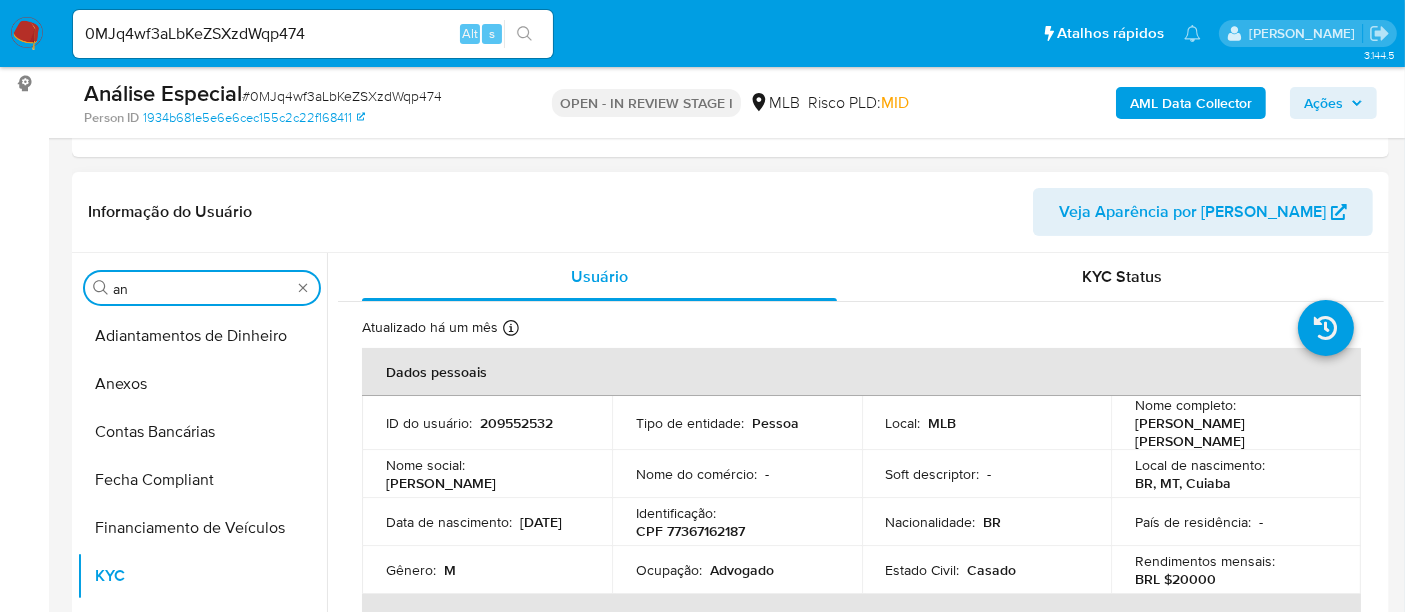 scroll, scrollTop: 0, scrollLeft: 0, axis: both 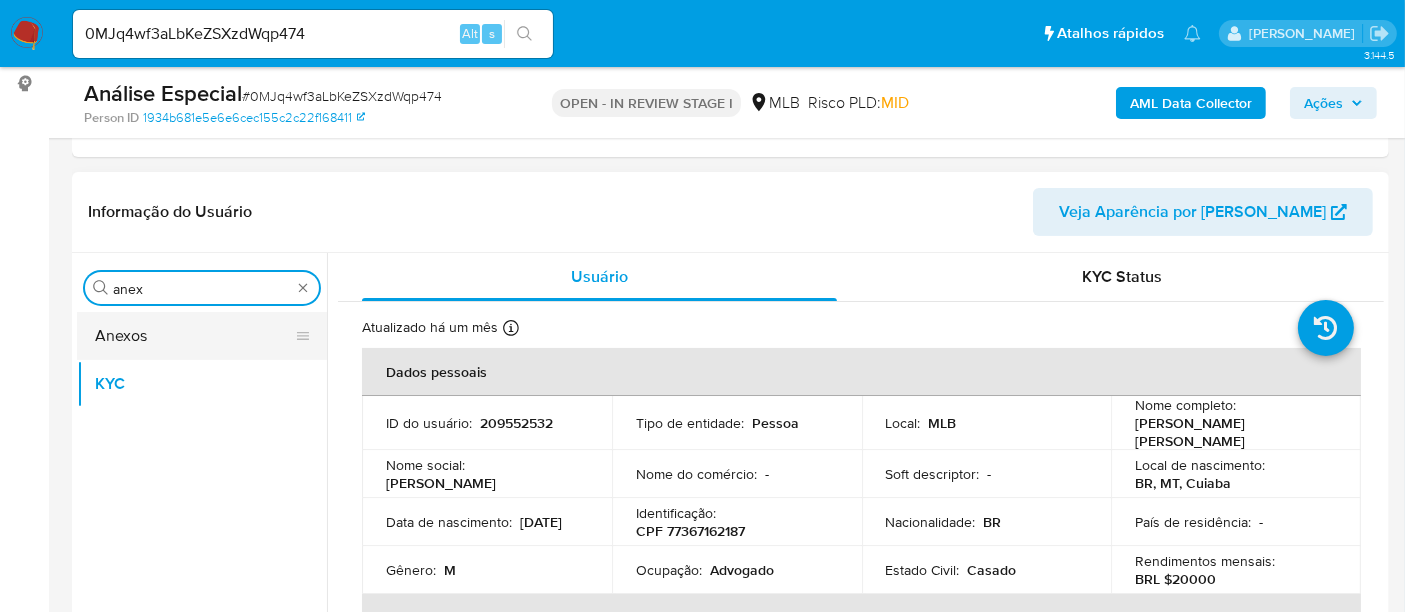 type on "anex" 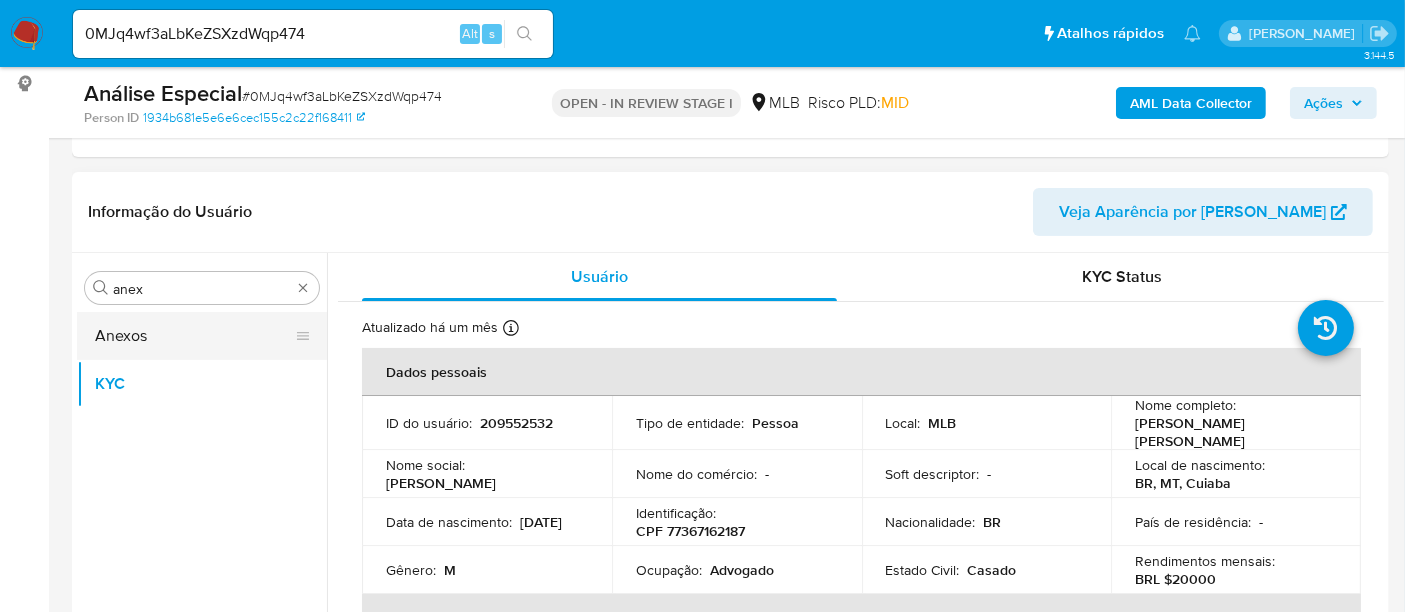 click on "Anexos" at bounding box center [194, 336] 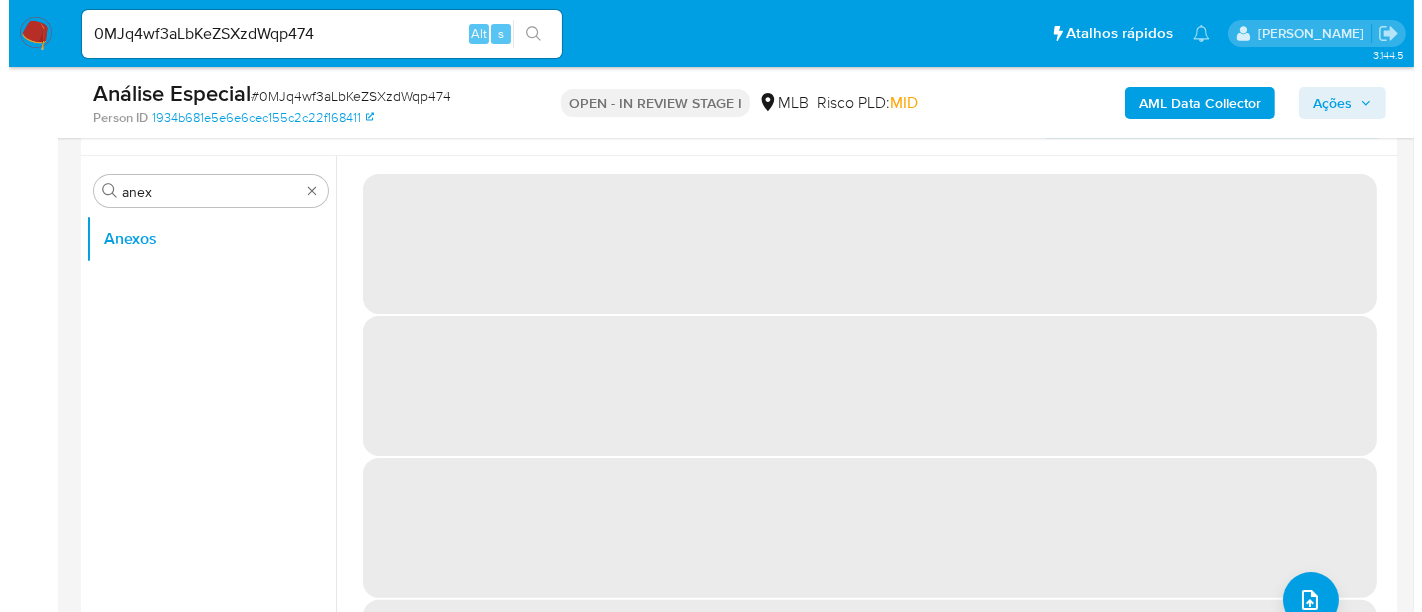 scroll, scrollTop: 389, scrollLeft: 0, axis: vertical 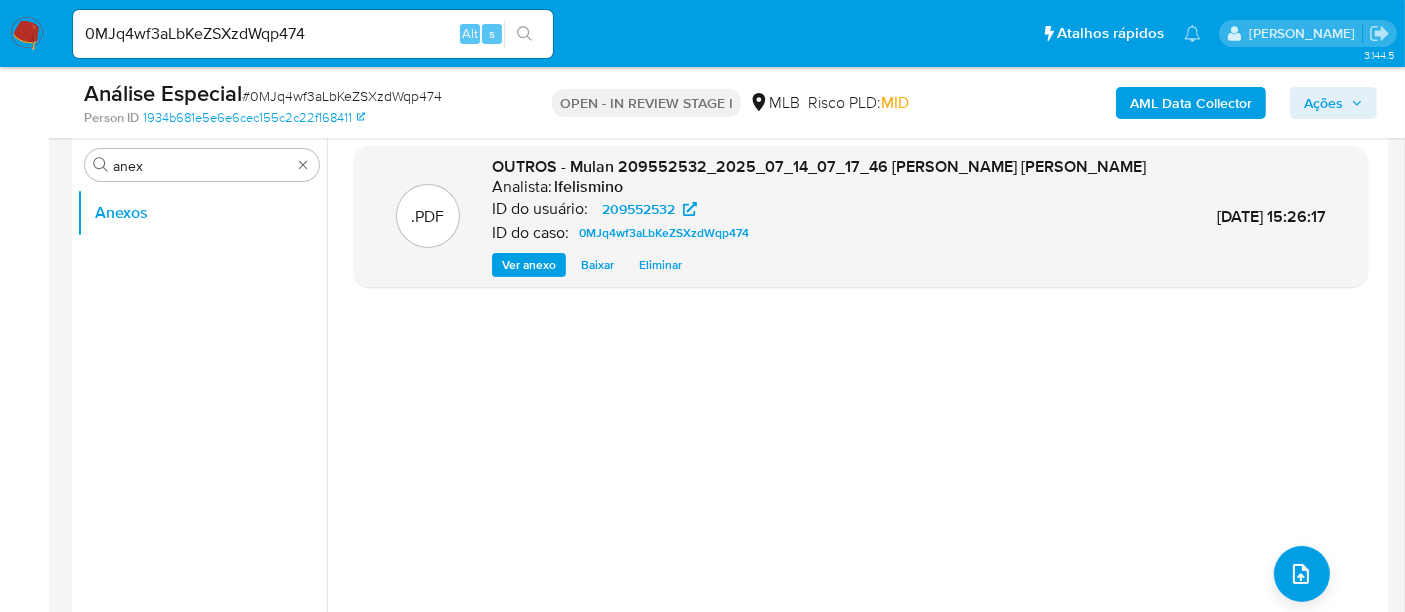 click on ".PDF OUTROS - Mulan 209552532_2025_07_14_07_17_46 MAURO ALEXANDRE MOLEIRO PIRES  Analista: lfelismino ID do usuário: 209552532 ID do caso: 0MJq4wf3aLbKeZSXzdWqp474 Ver anexo Baixar Eliminar 14/Jul/2025 15:26:17" at bounding box center (861, 386) 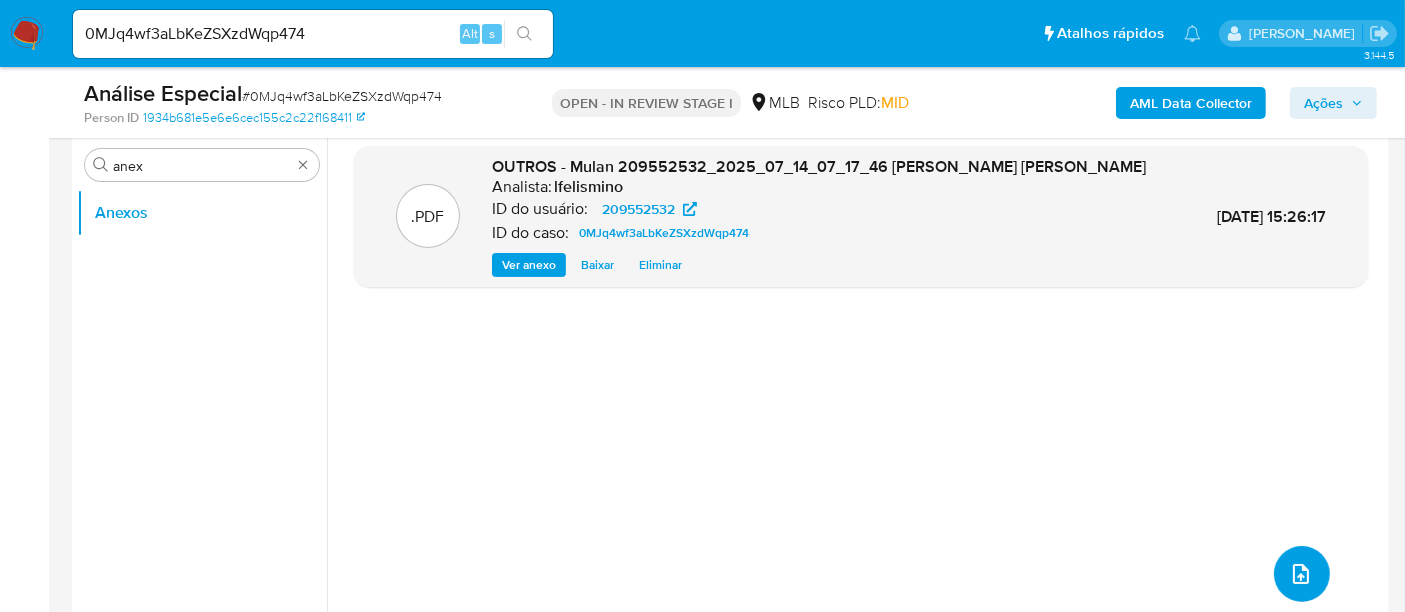 click at bounding box center [1302, 574] 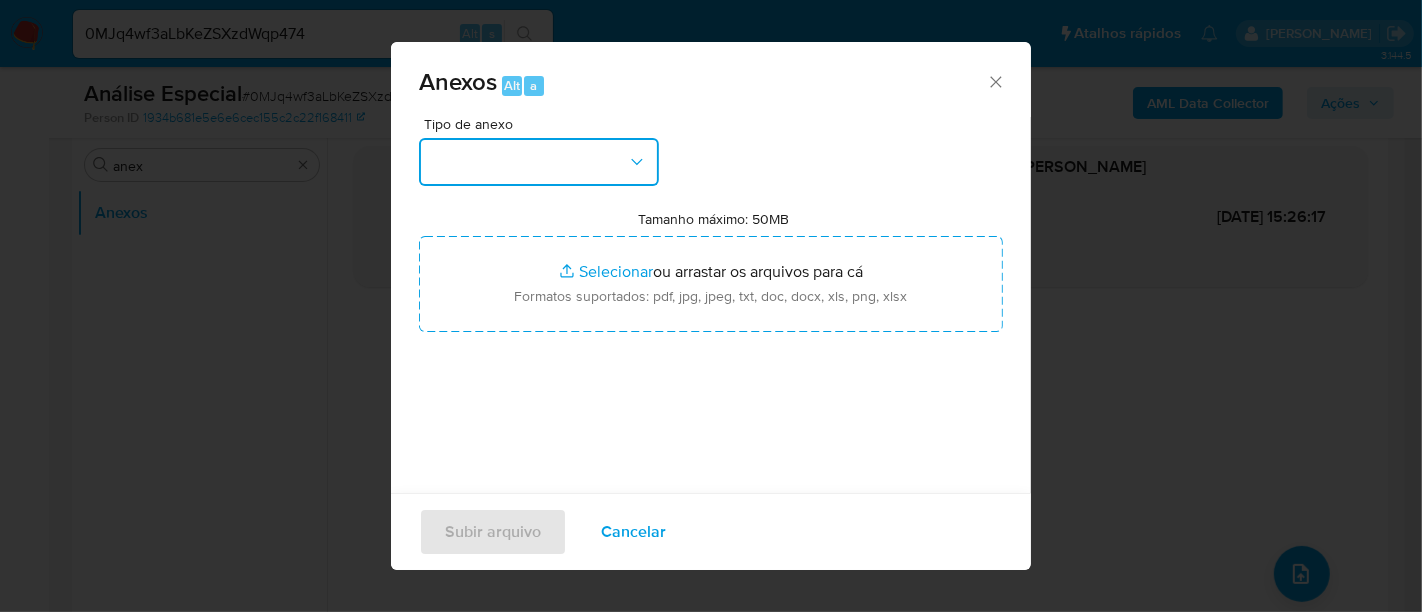 click at bounding box center (539, 162) 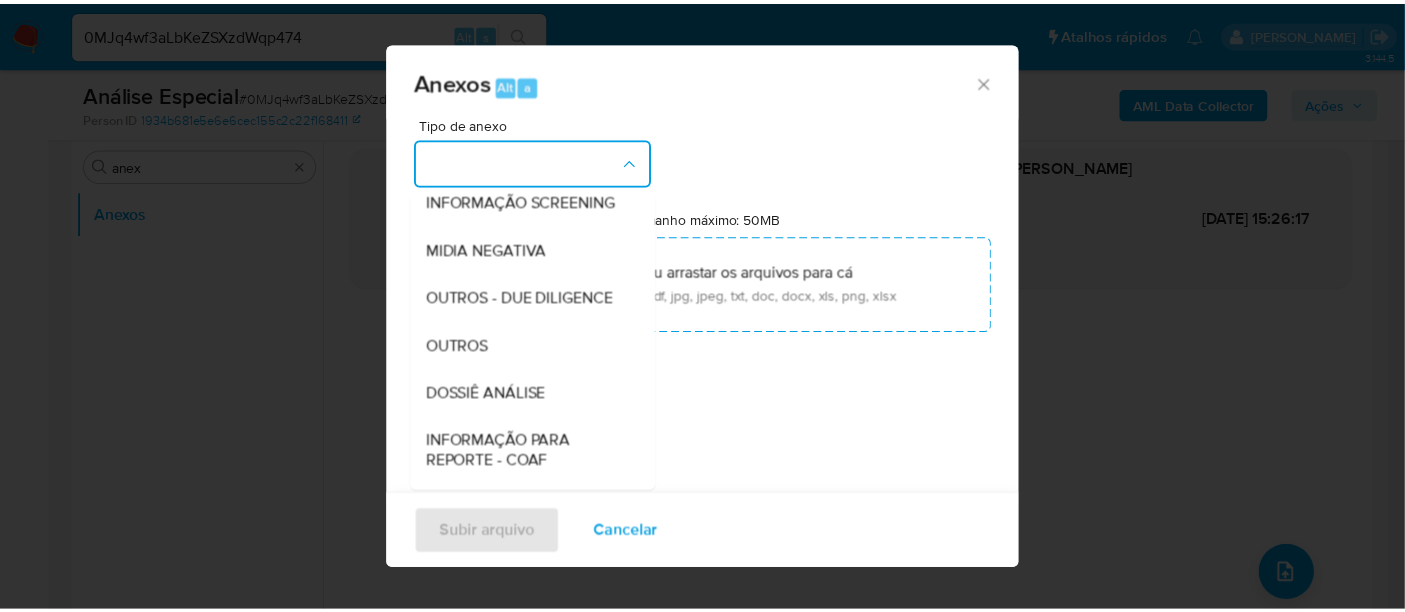 scroll, scrollTop: 211, scrollLeft: 0, axis: vertical 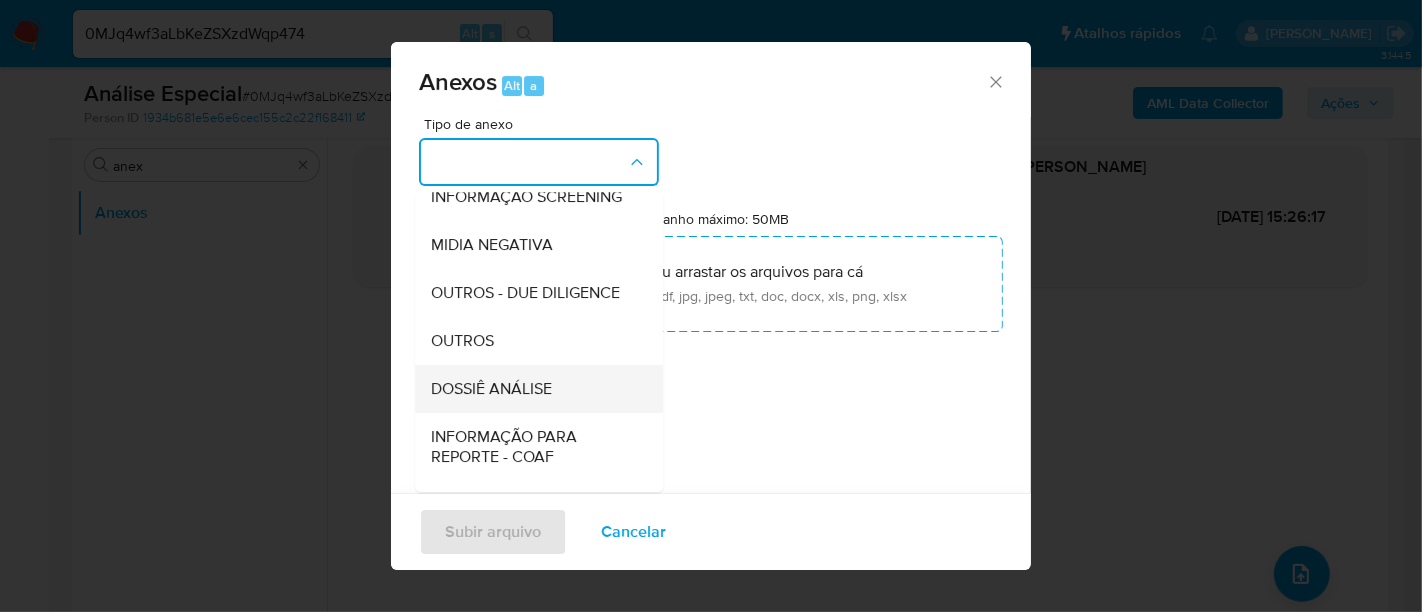 click on "DOSSIÊ ANÁLISE" at bounding box center [491, 389] 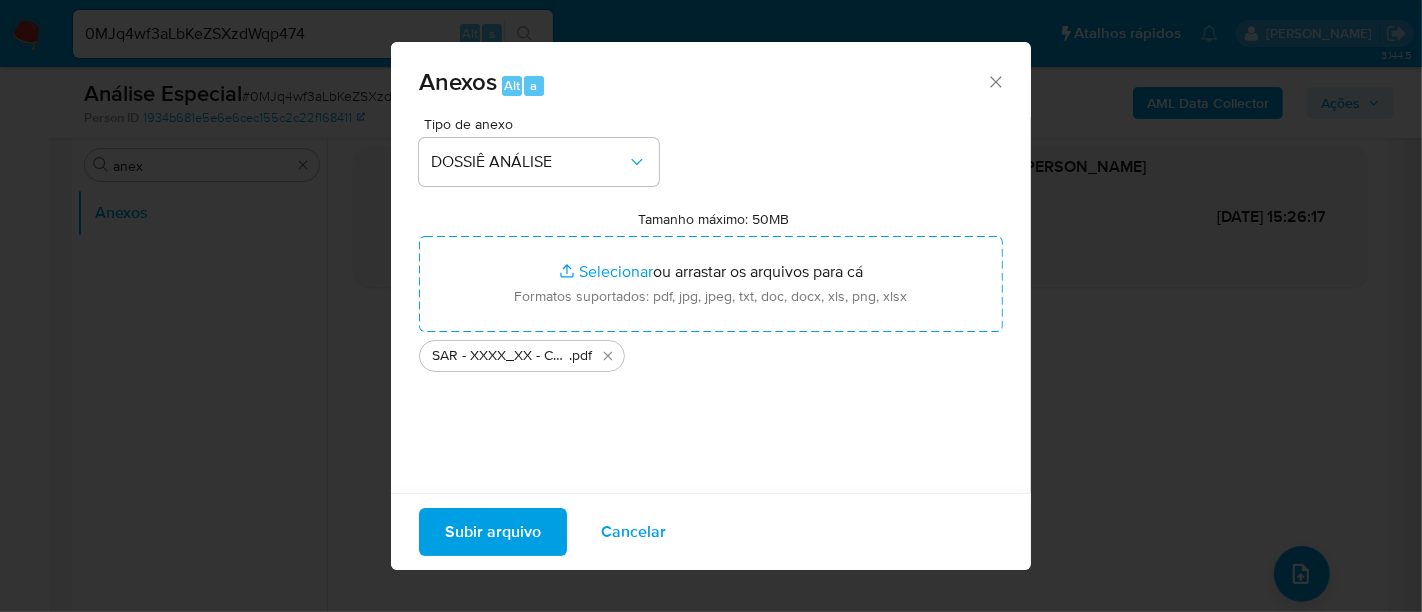 click on "Subir arquivo" at bounding box center (493, 532) 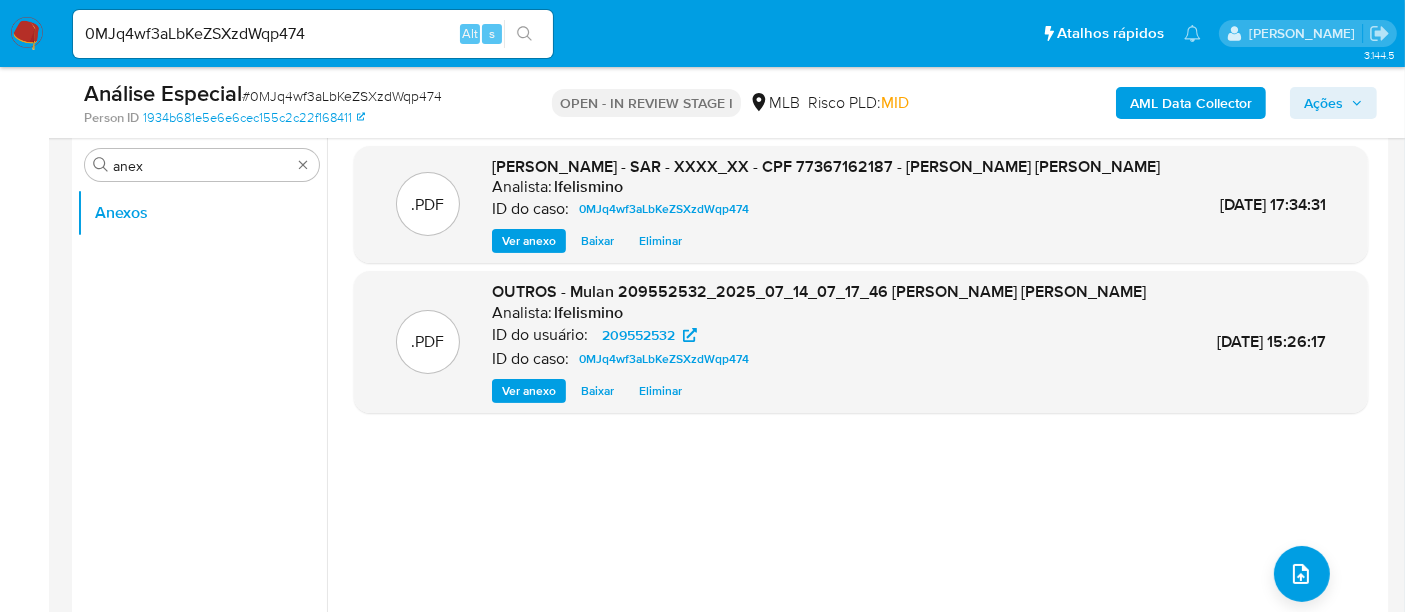 click on "Ações" at bounding box center [1323, 103] 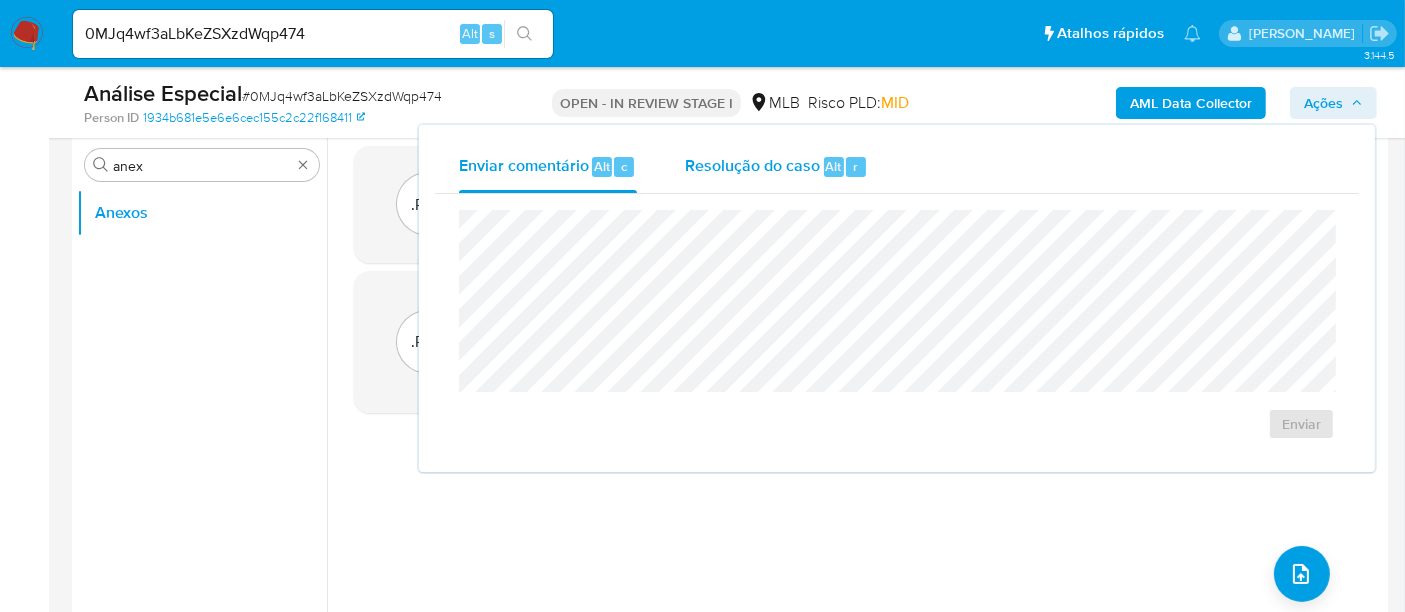 click on "Resolução do caso" at bounding box center (752, 165) 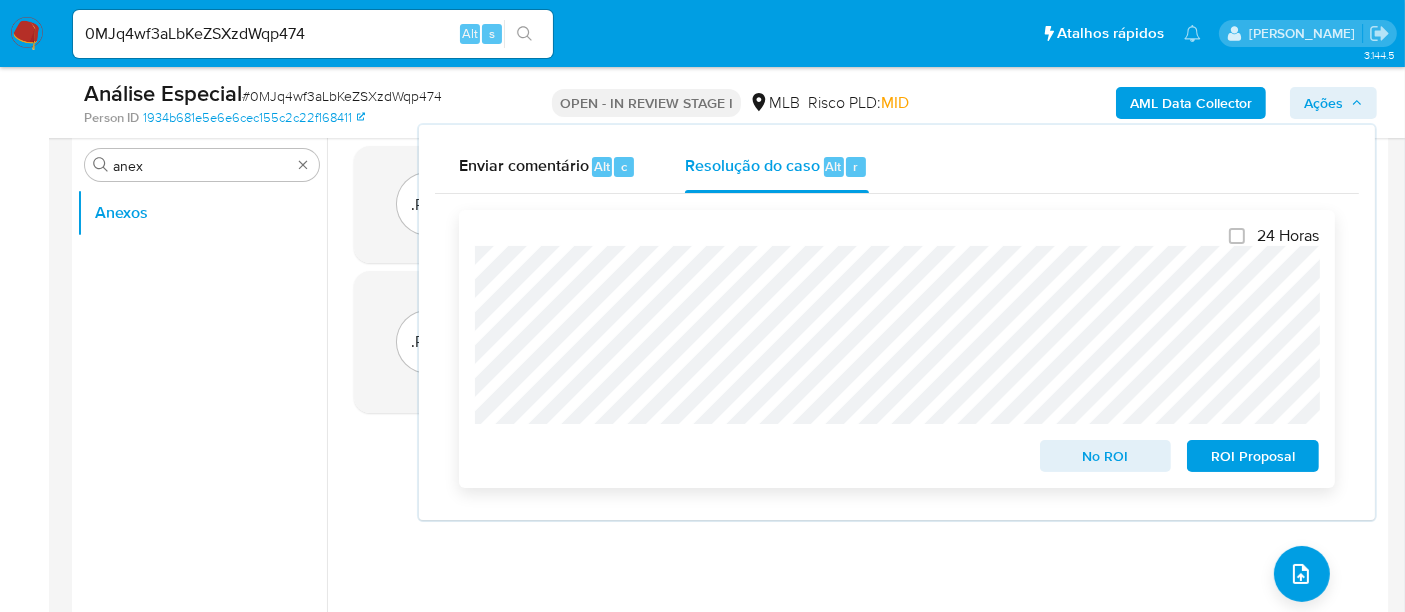 click on "ROI Proposal" at bounding box center [1253, 456] 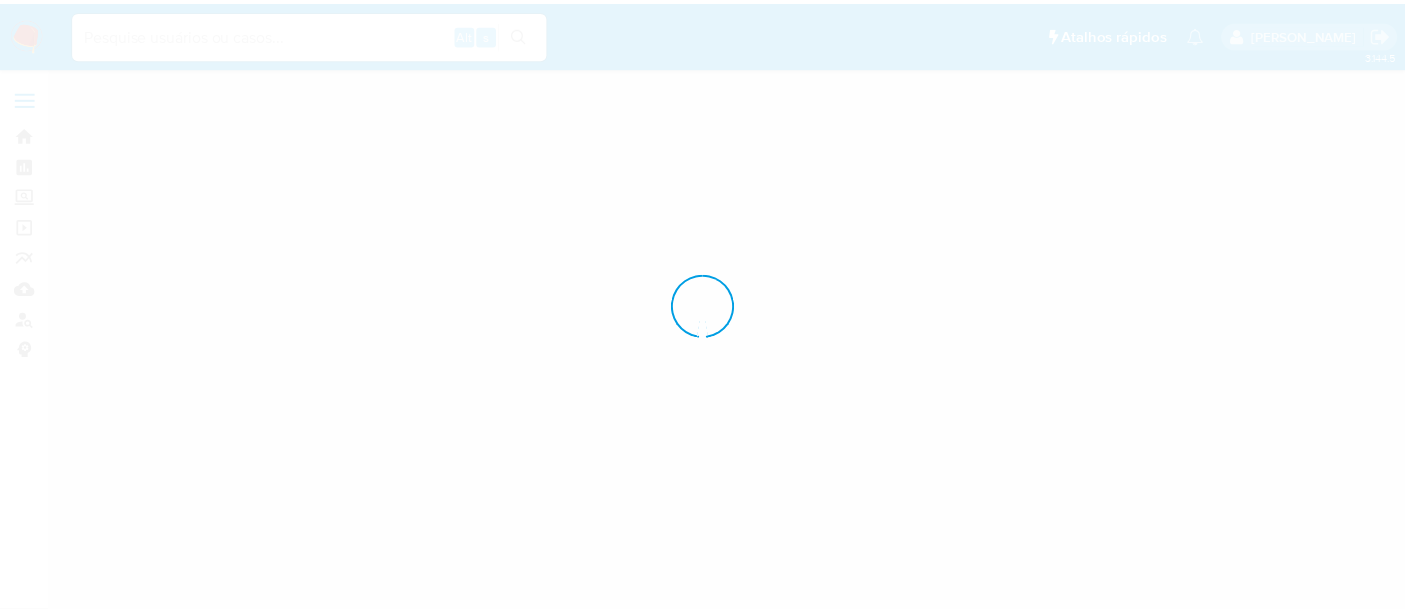 scroll, scrollTop: 0, scrollLeft: 0, axis: both 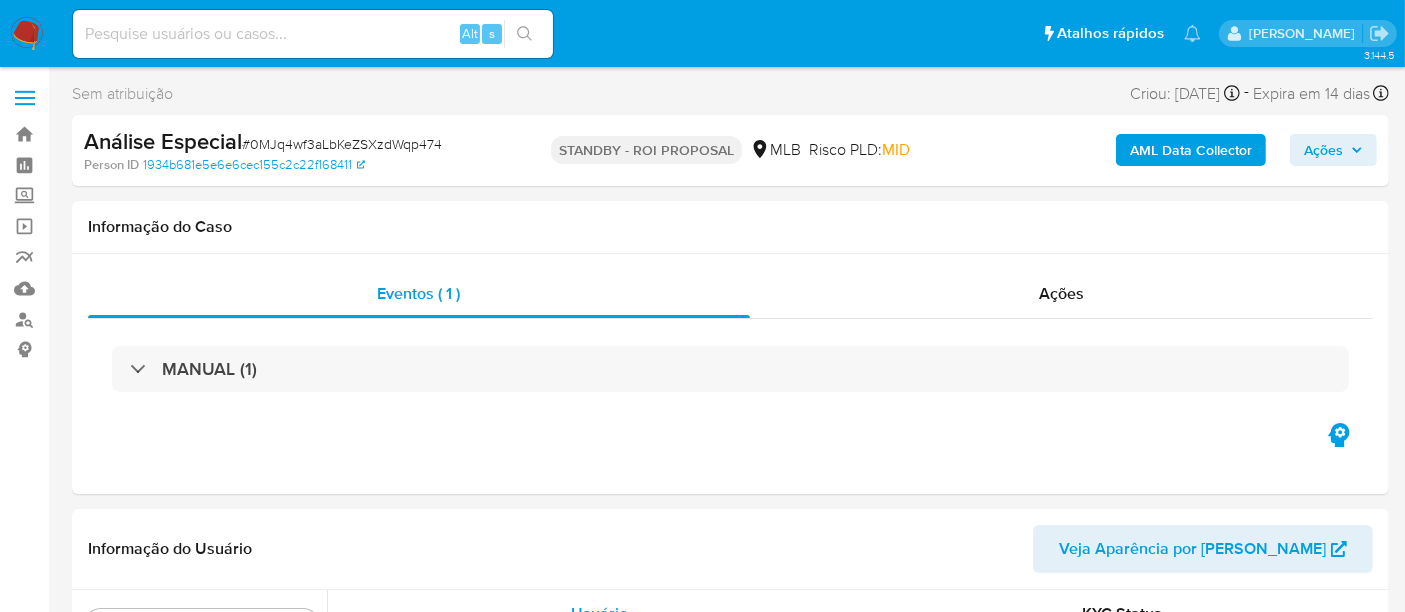 select on "10" 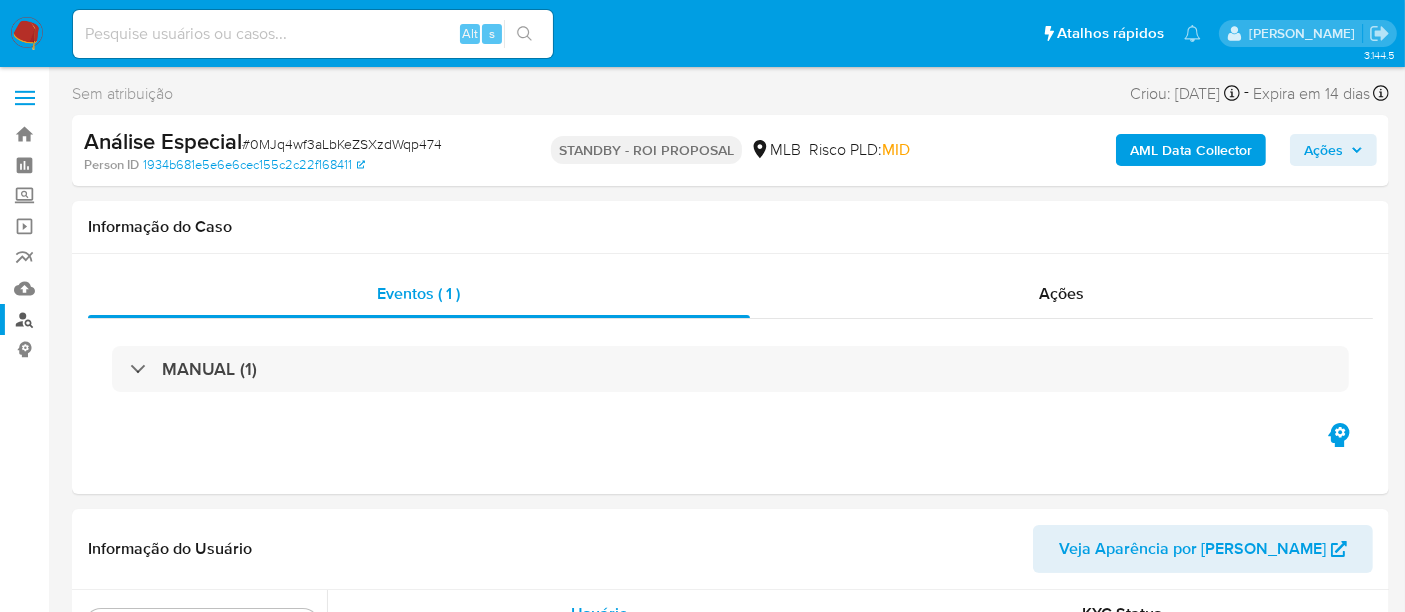 click on "Localizador de pessoas" at bounding box center (119, 319) 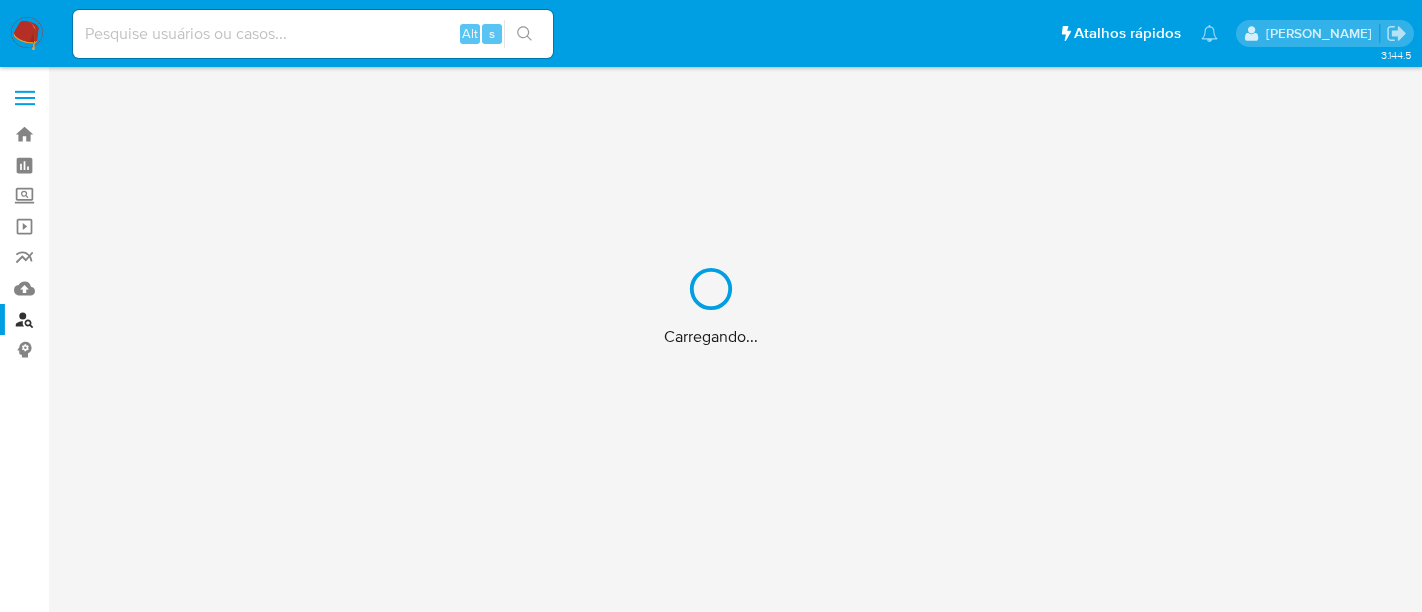 scroll, scrollTop: 0, scrollLeft: 0, axis: both 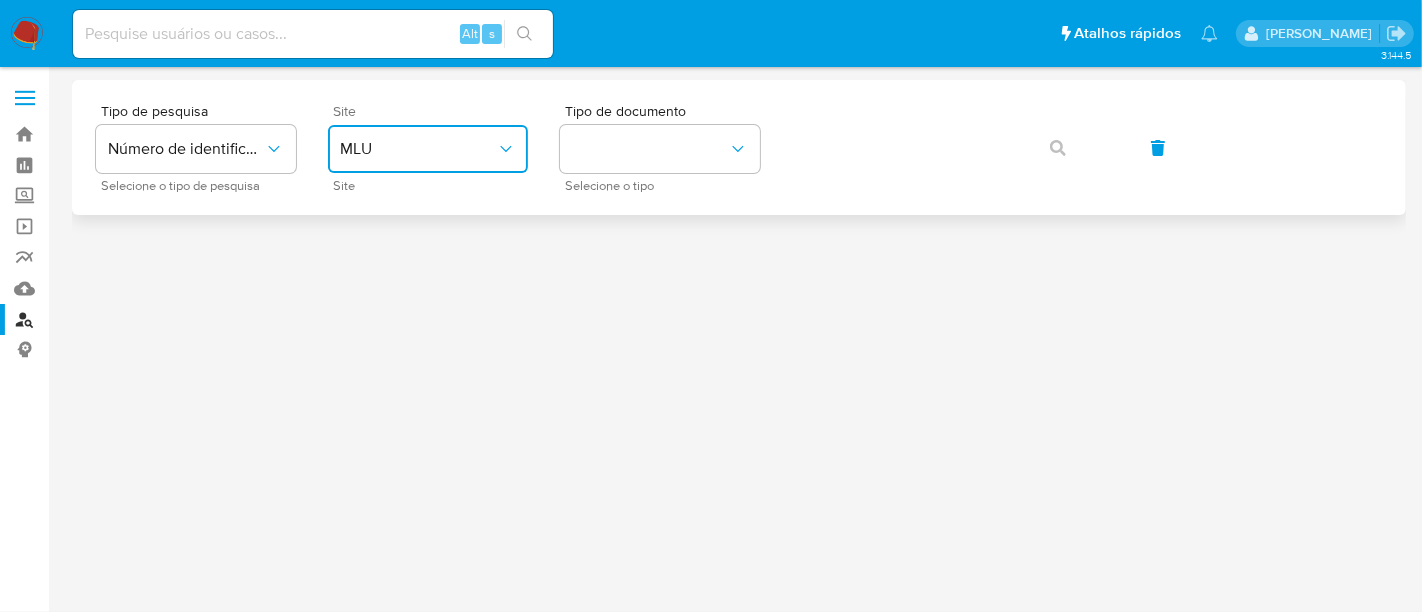 click on "MLU" at bounding box center [418, 149] 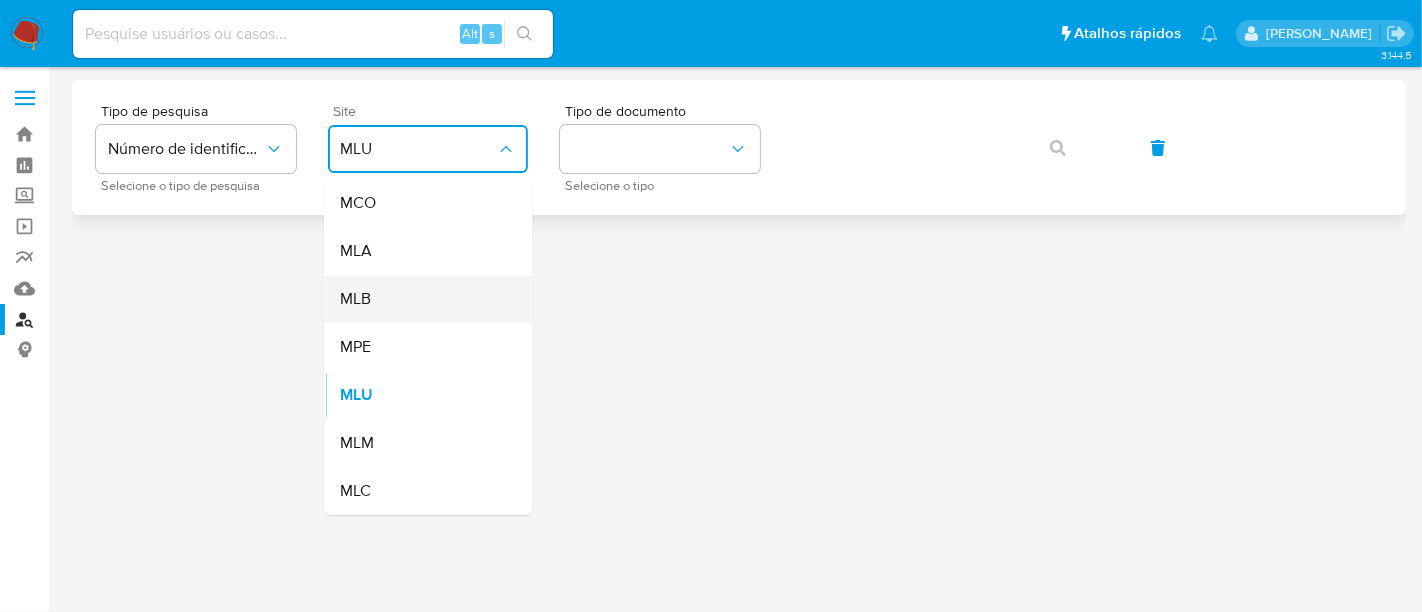 click on "MLB" at bounding box center (422, 299) 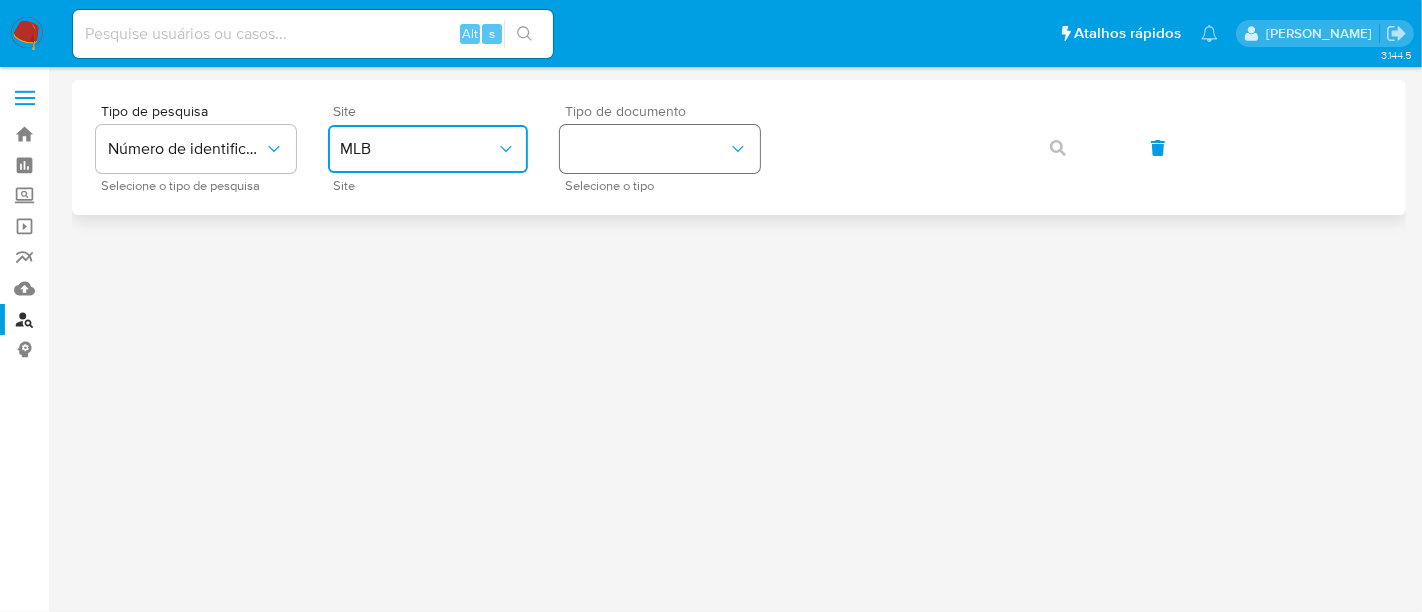 click at bounding box center [660, 149] 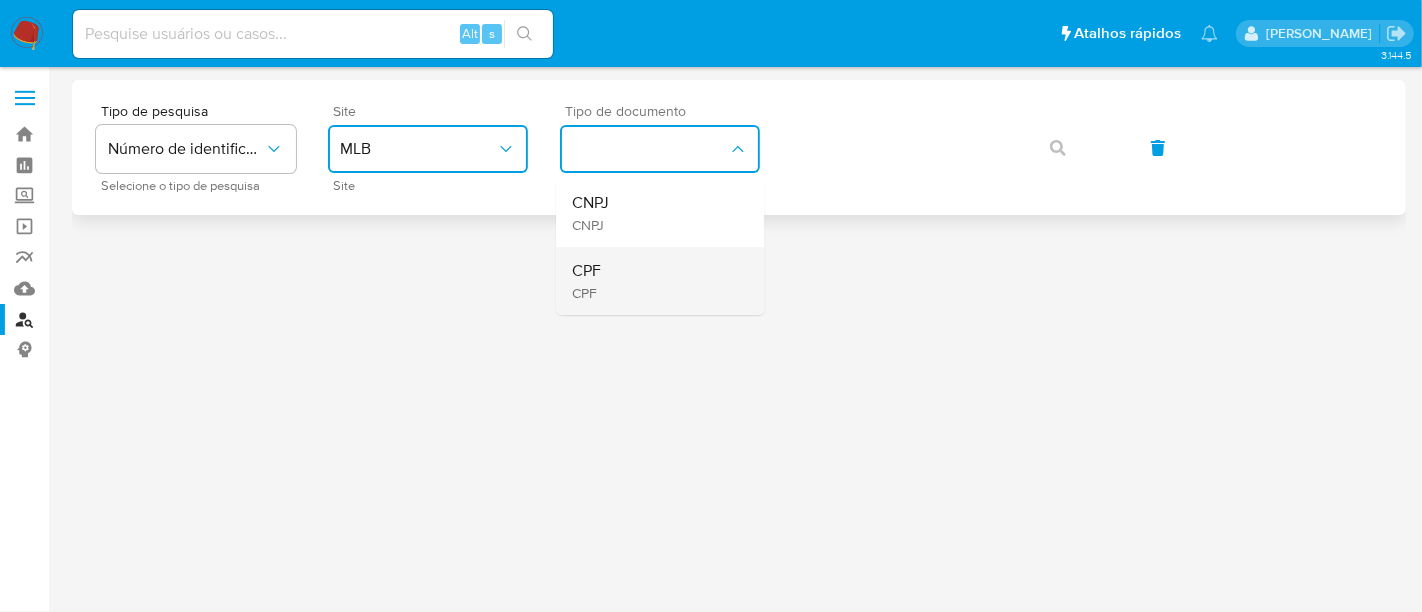 click on "CPF CPF" at bounding box center [654, 281] 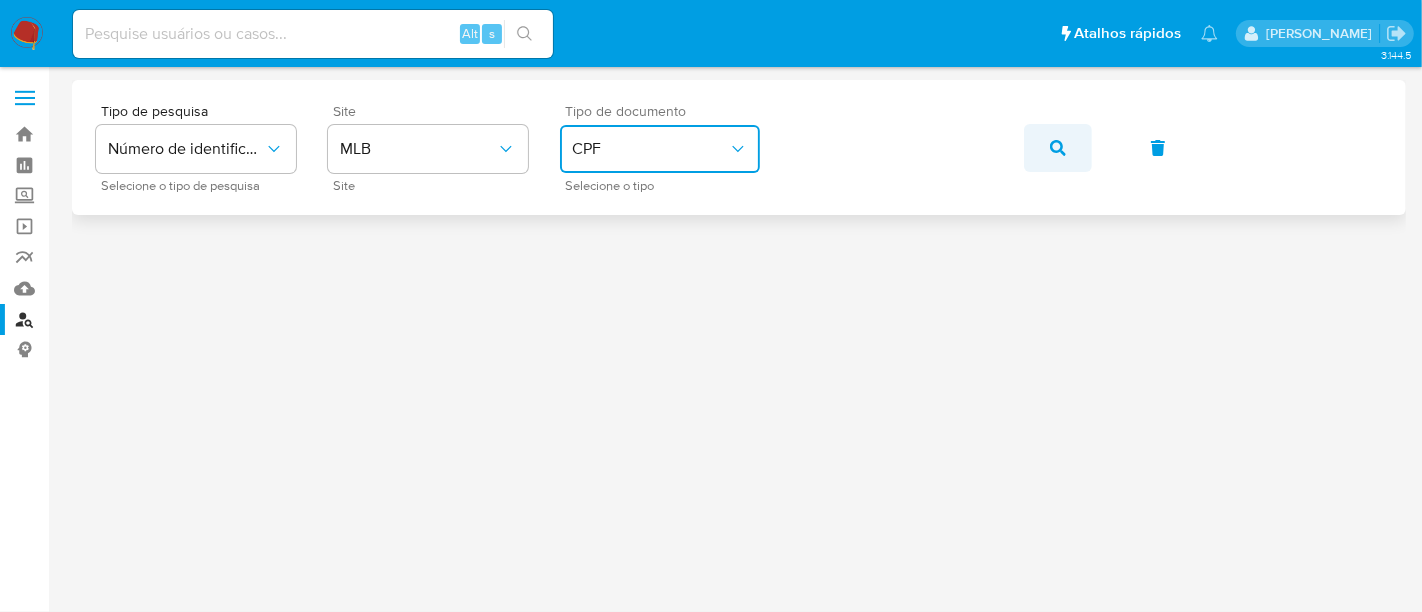 click 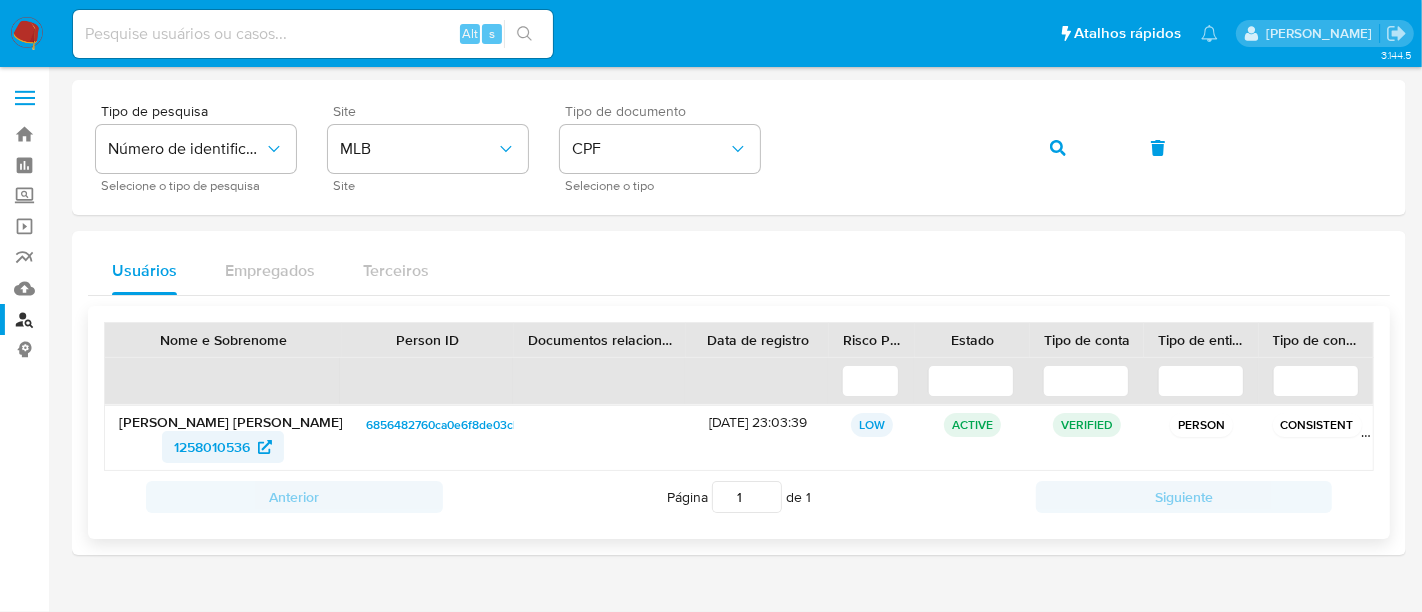 click on "1258010536" at bounding box center [223, 447] 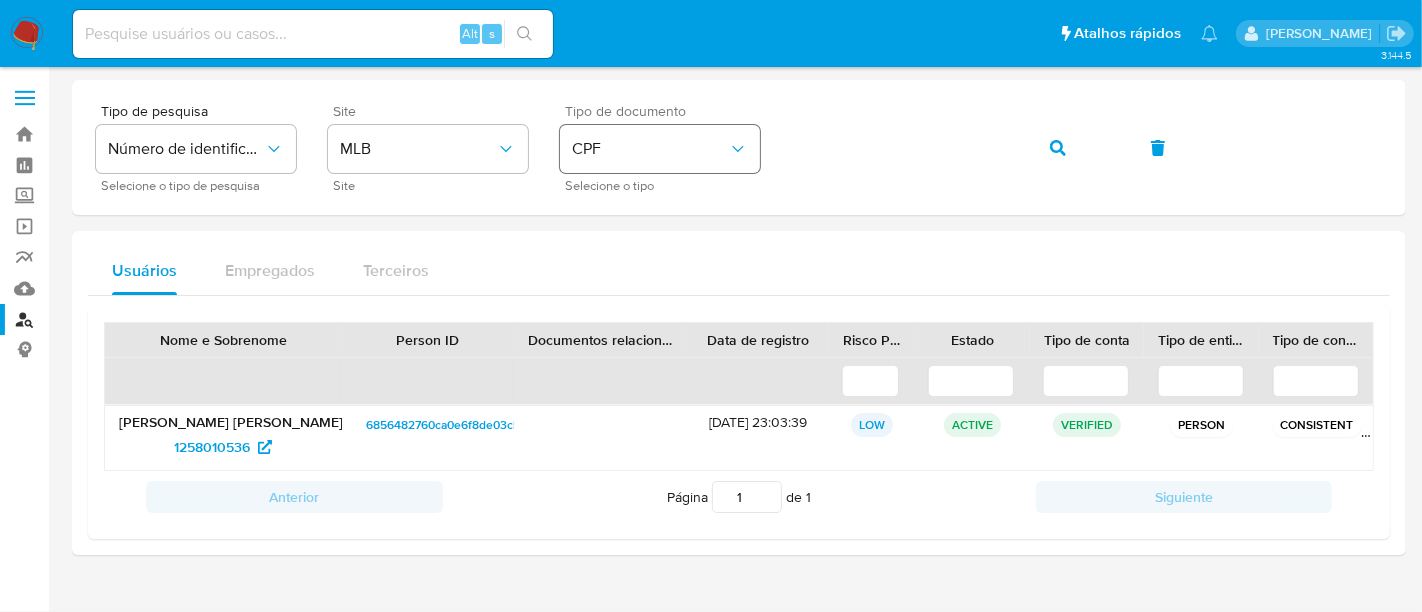 click on "CPF" at bounding box center [650, 149] 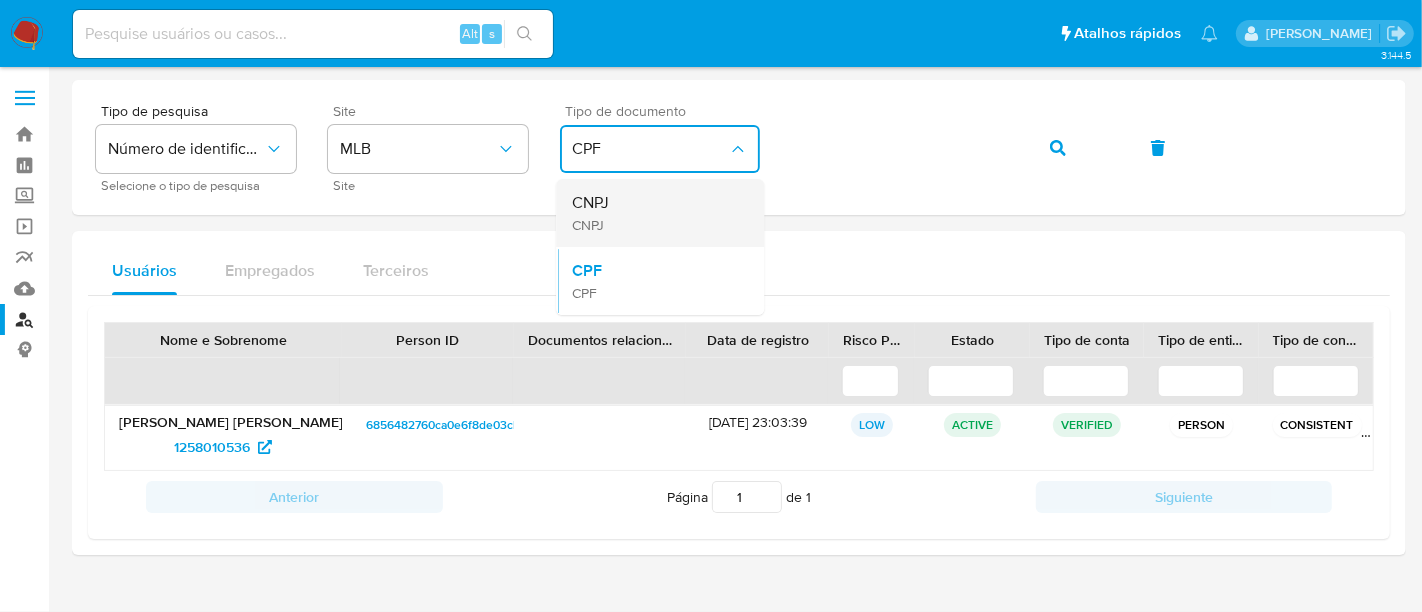 click on "CNPJ CNPJ" at bounding box center (654, 213) 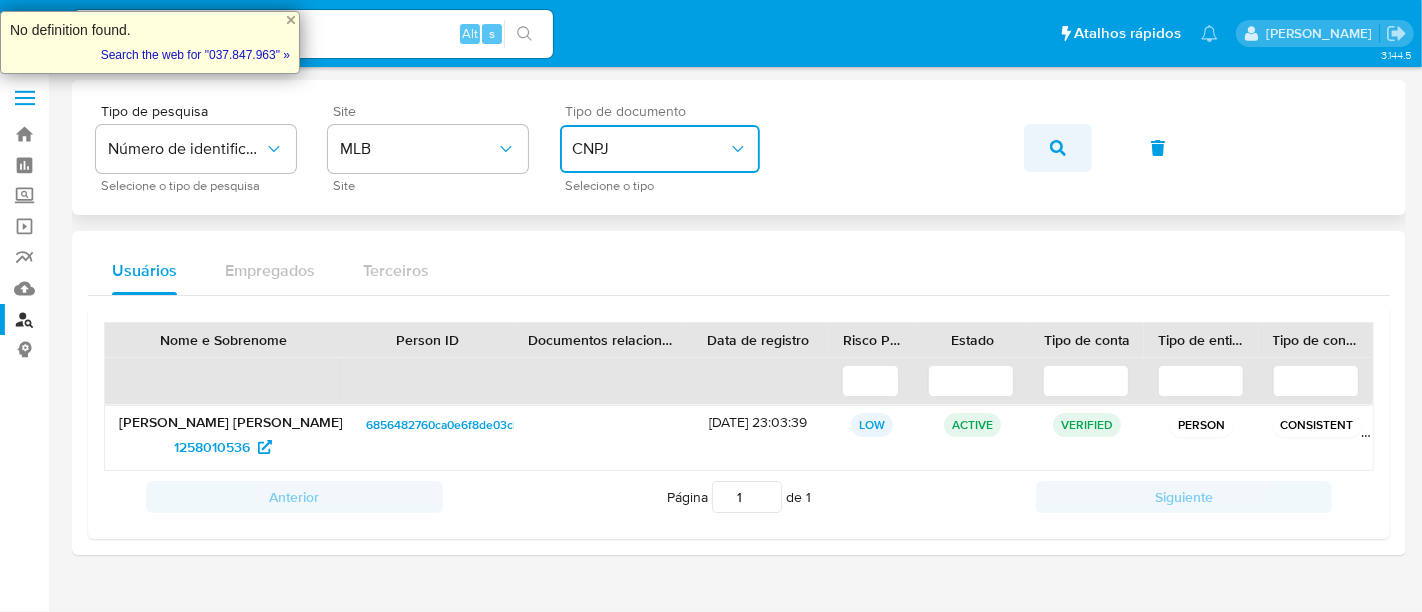 click at bounding box center [1058, 148] 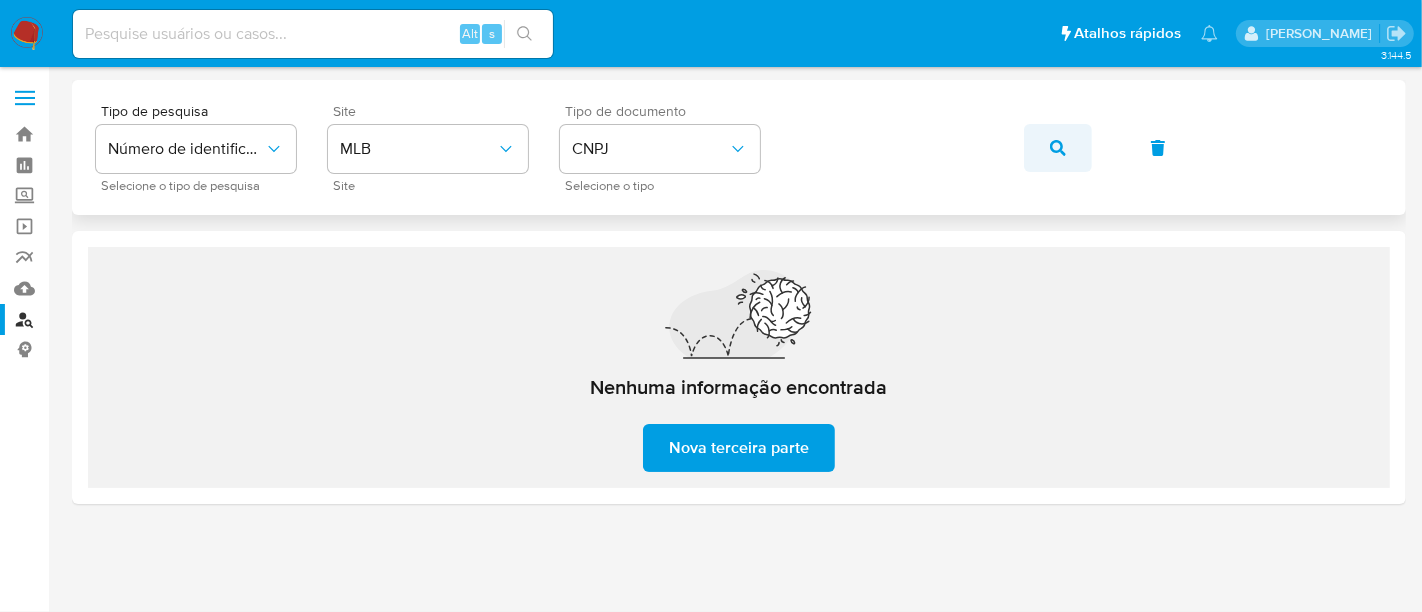 click at bounding box center [1058, 148] 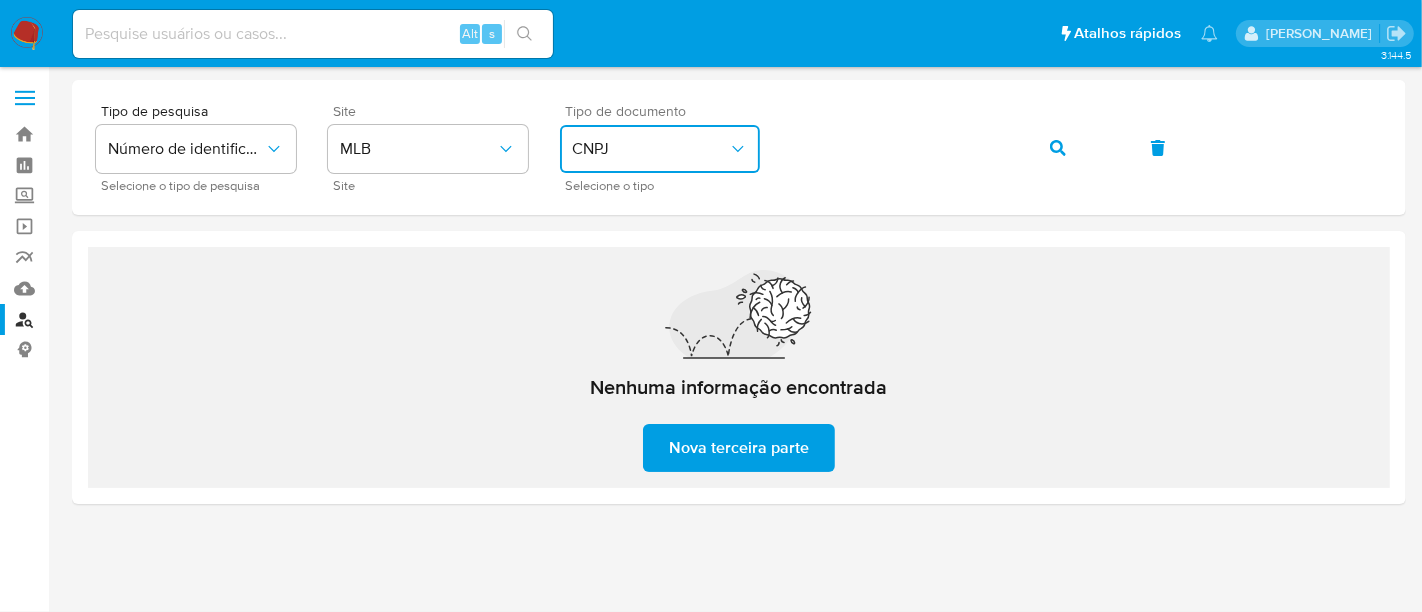 click on "CNPJ" at bounding box center (650, 149) 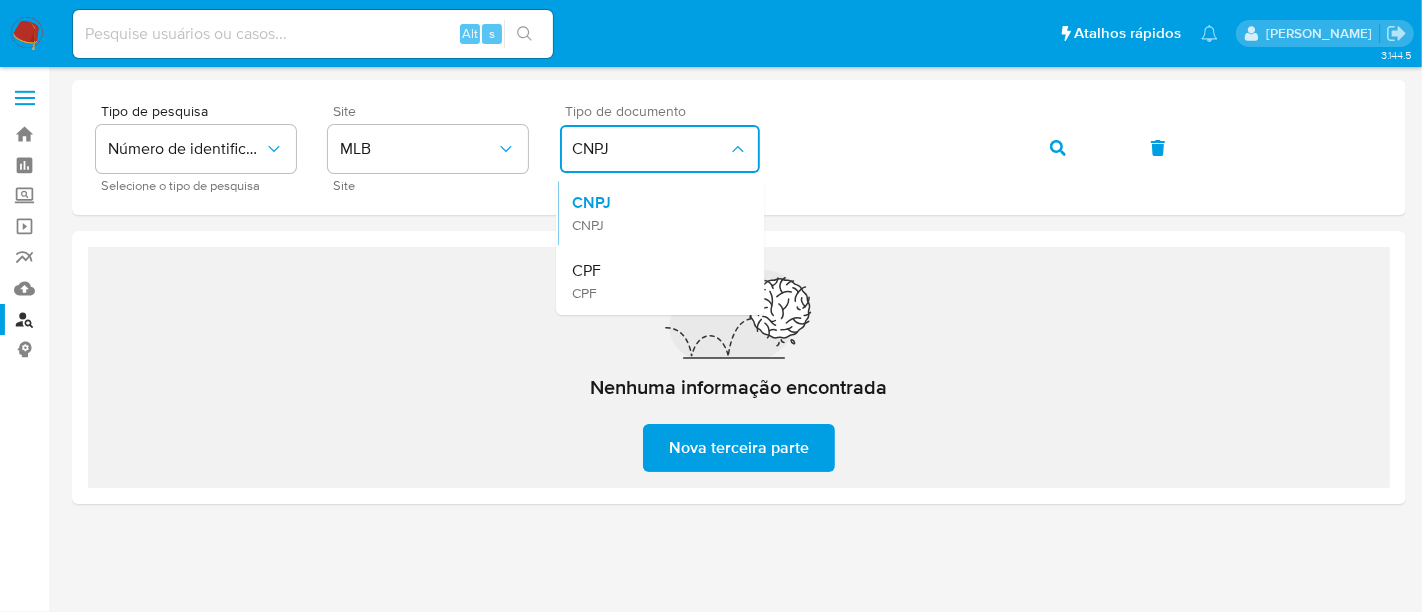 type 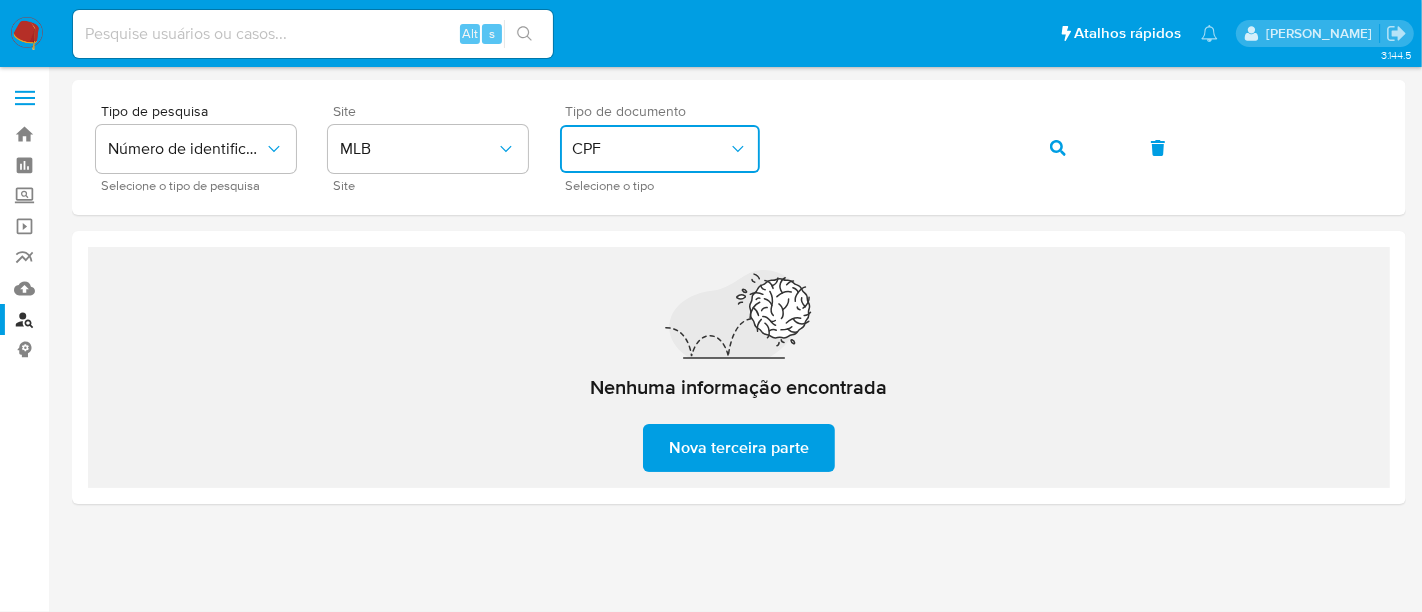 type 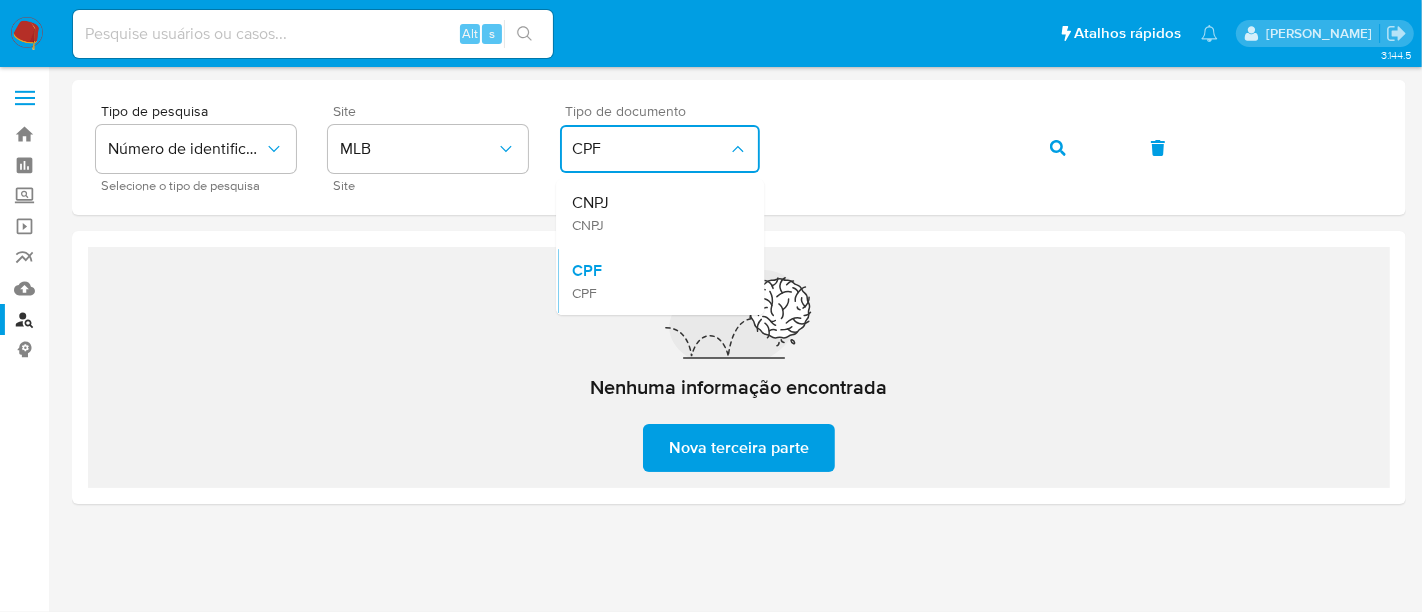 type 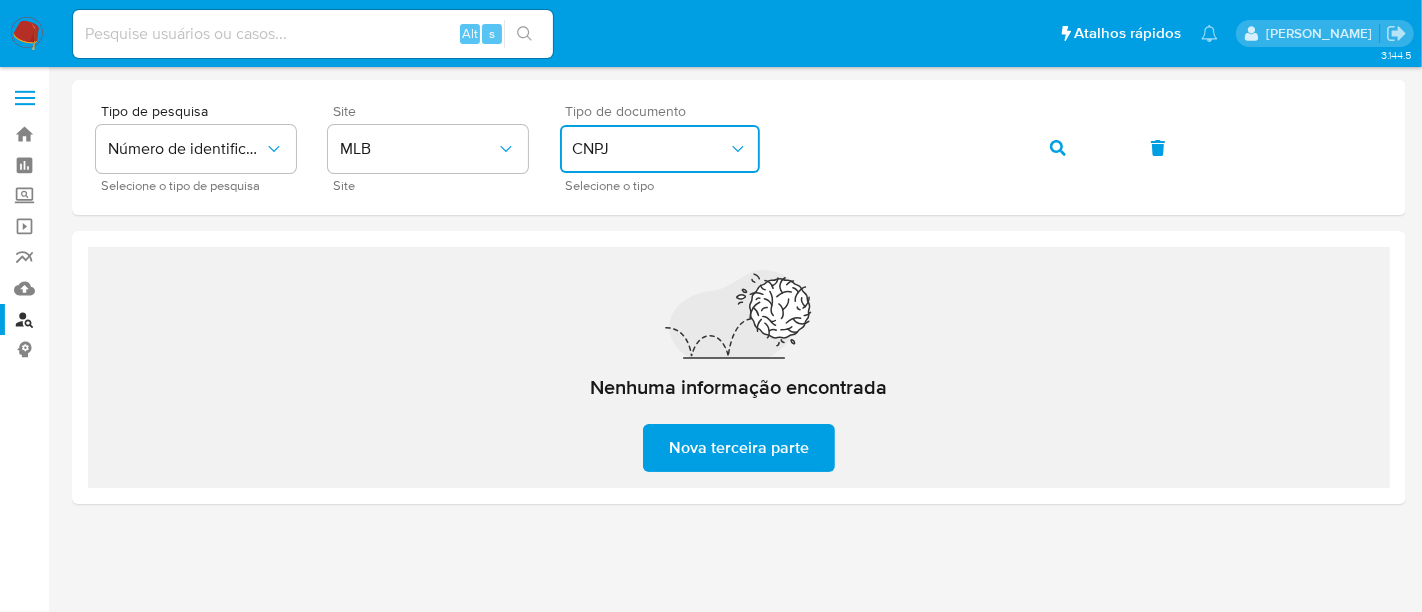 click at bounding box center [1058, 148] 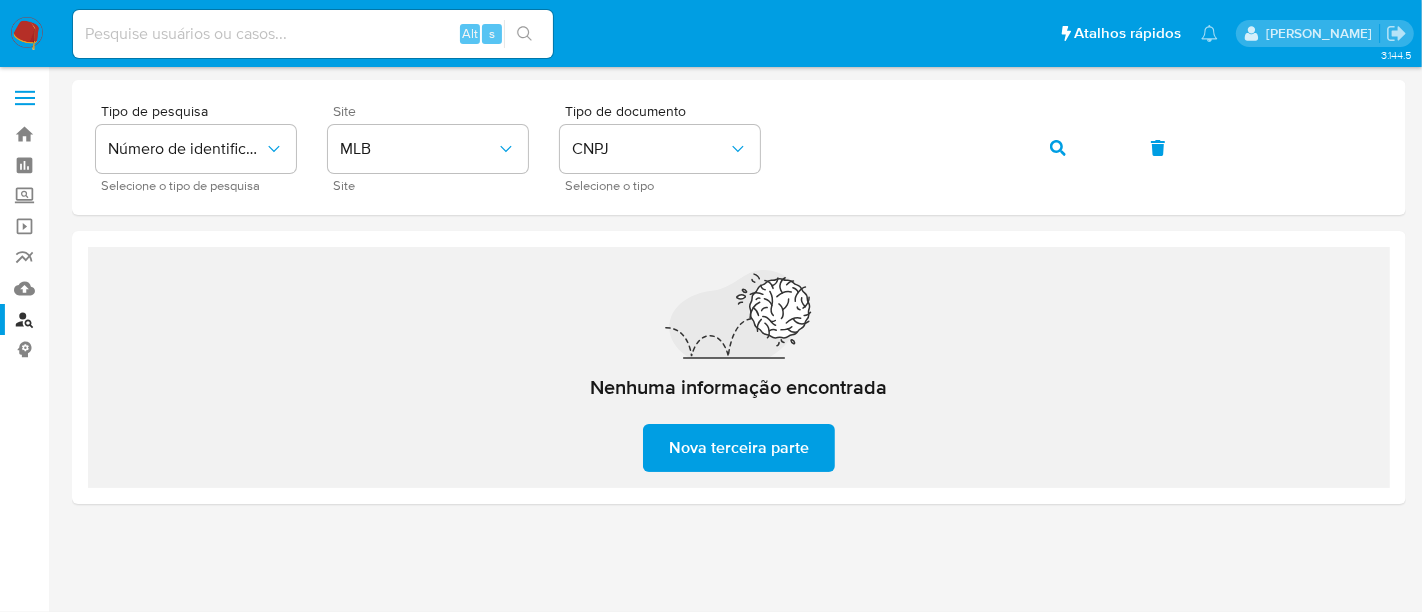 click at bounding box center (1058, 148) 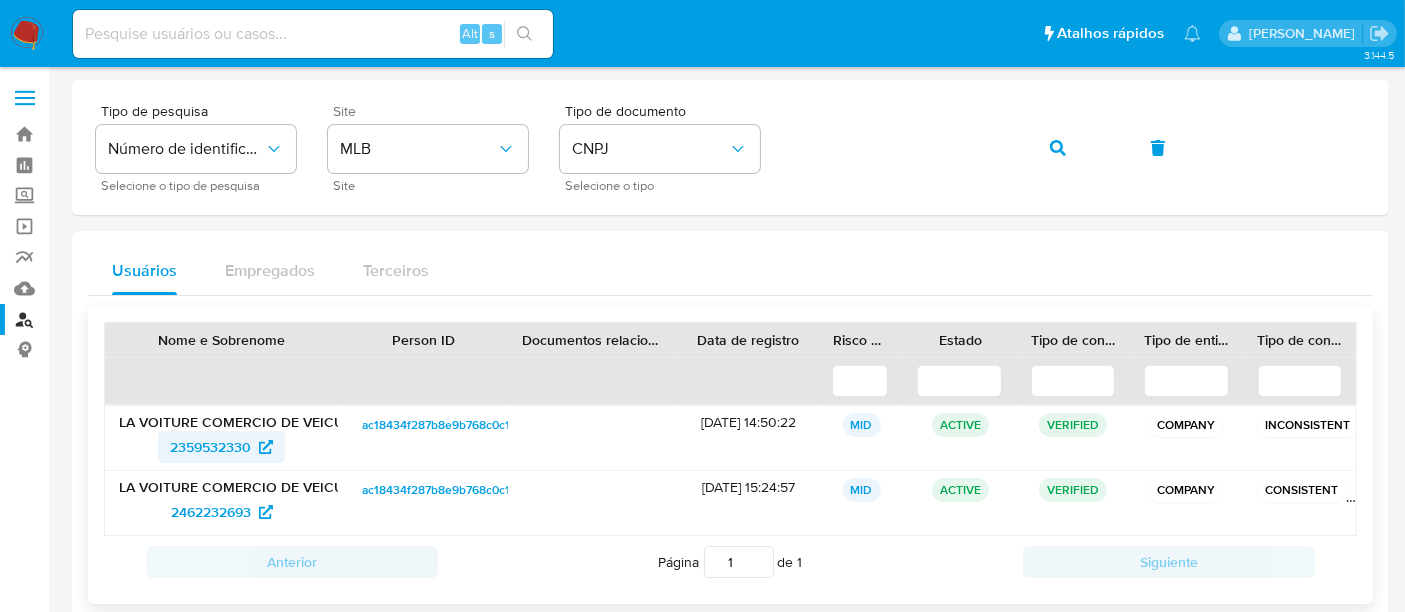 click on "2359532330" at bounding box center (210, 447) 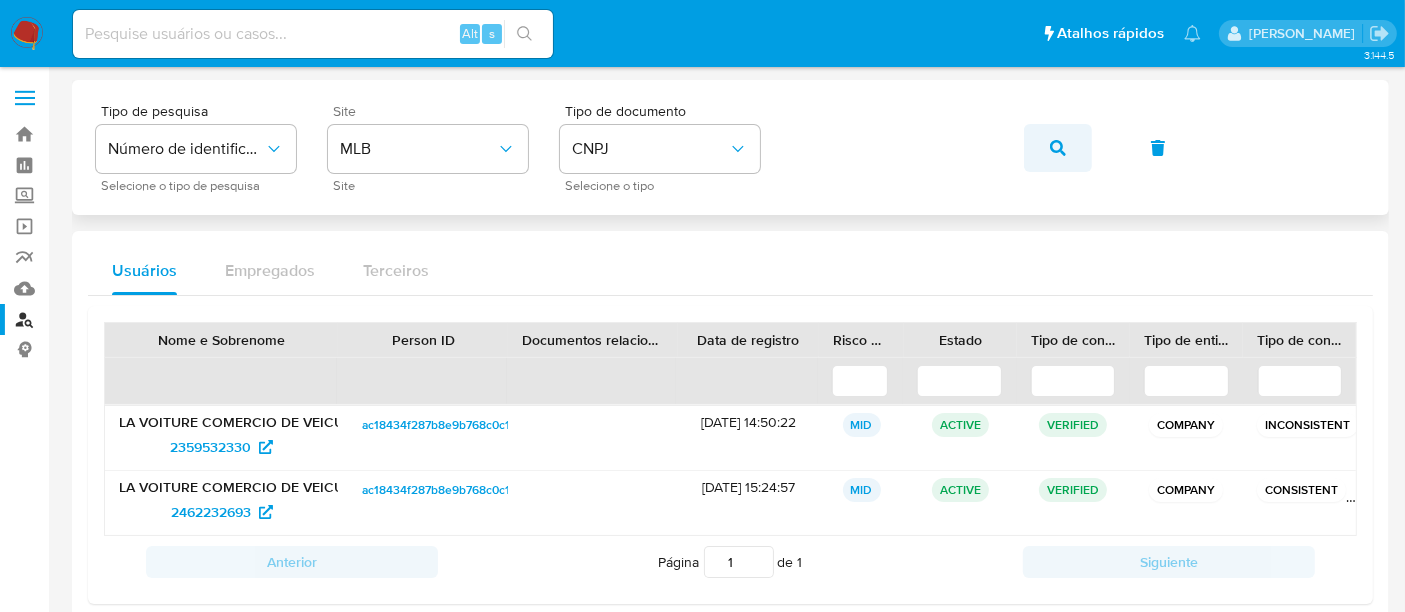 click 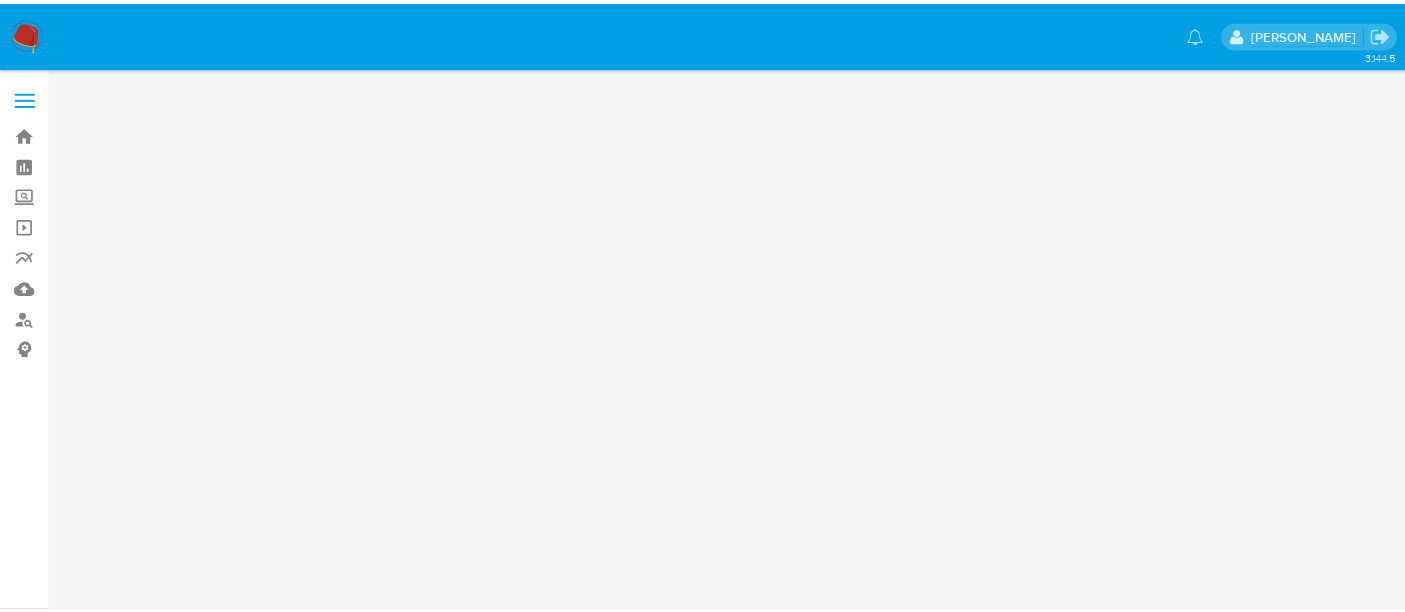 scroll, scrollTop: 0, scrollLeft: 0, axis: both 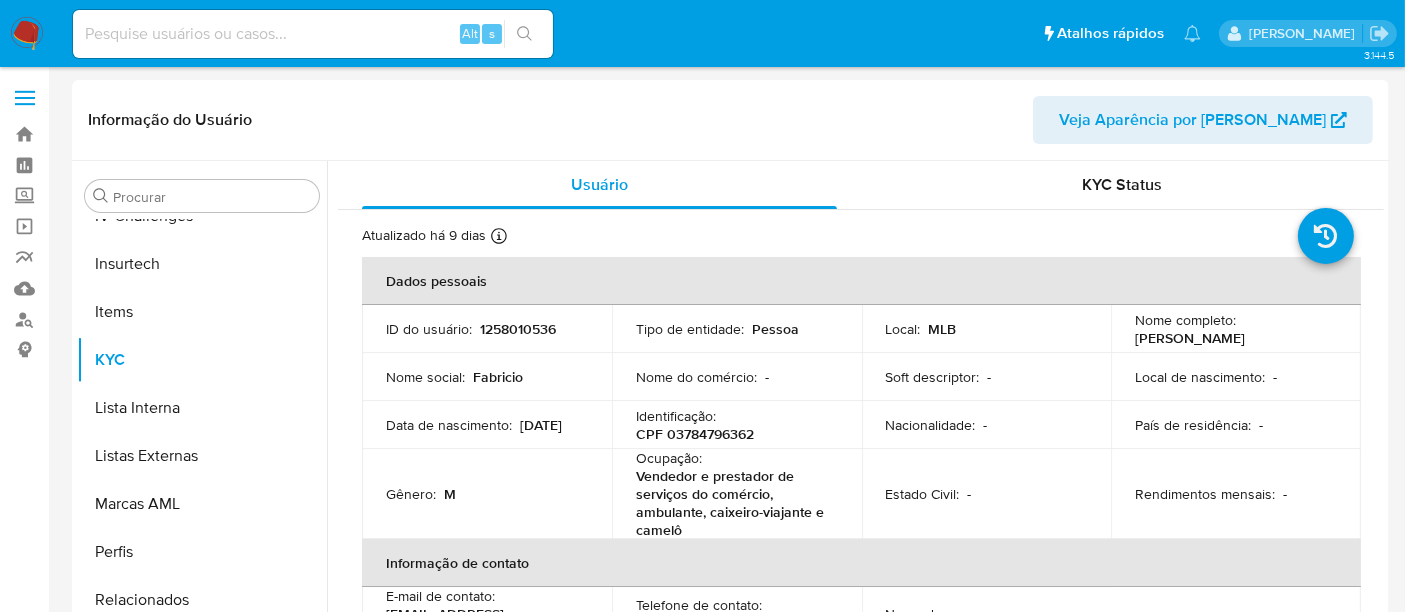 select on "10" 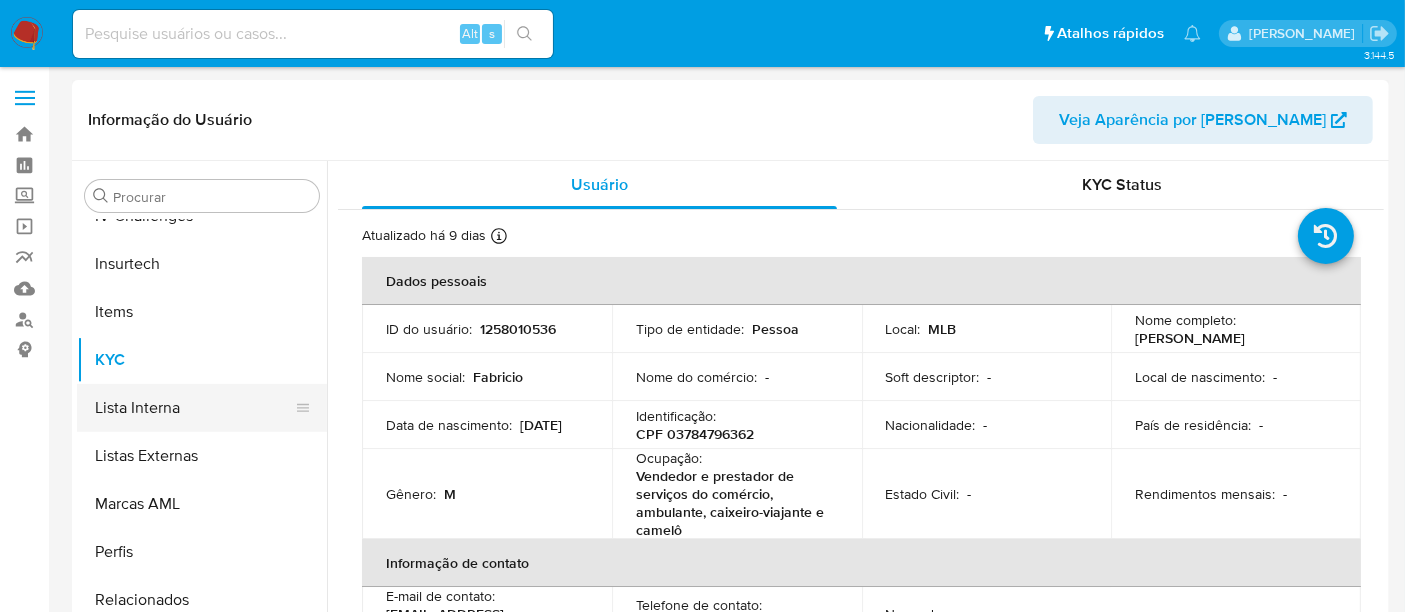 click on "Lista Interna" at bounding box center [194, 408] 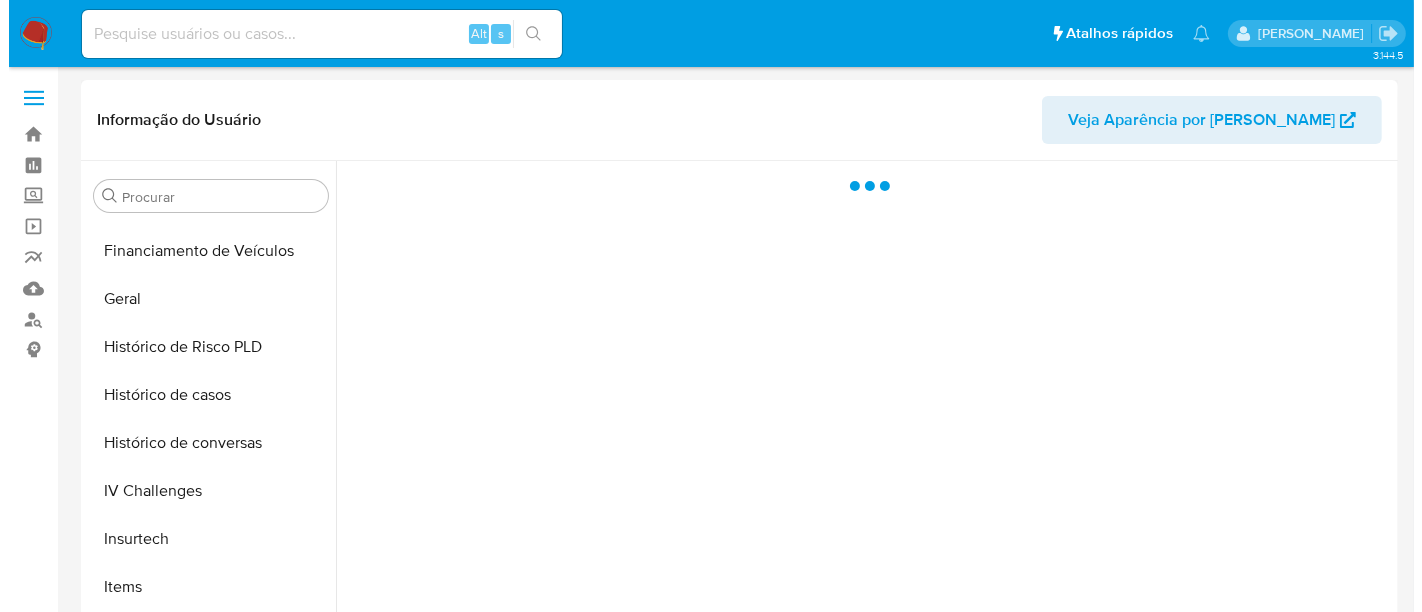 scroll, scrollTop: 488, scrollLeft: 0, axis: vertical 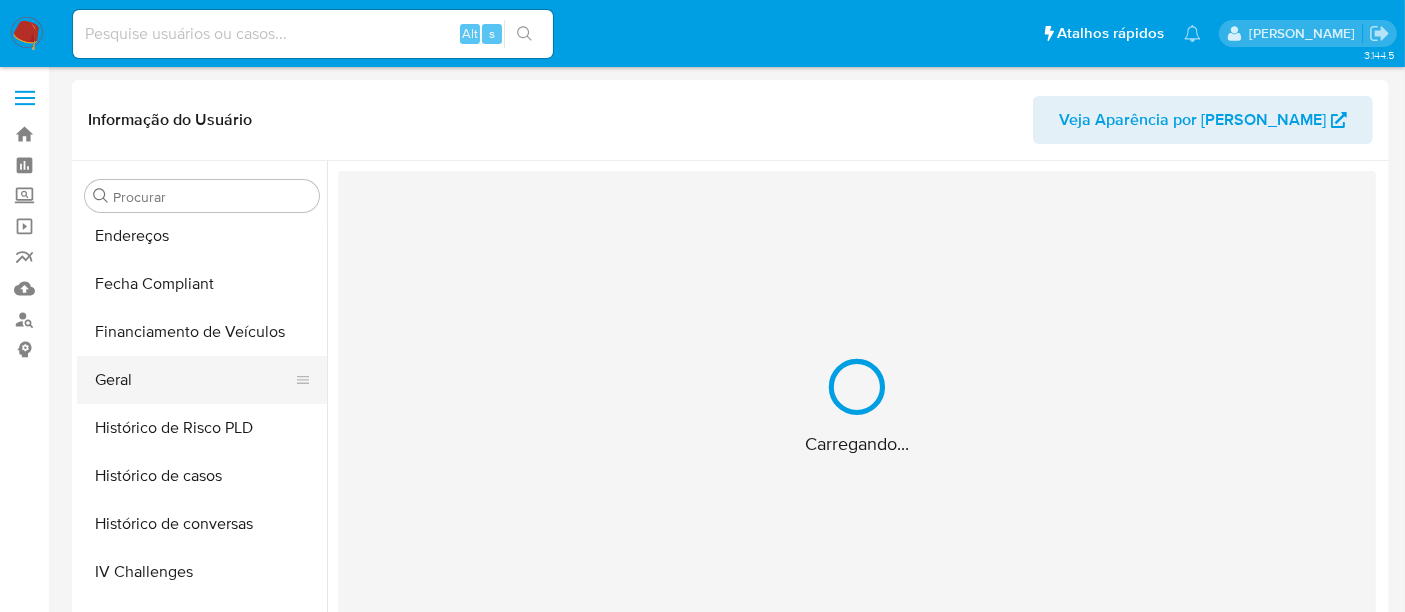 click on "Geral" at bounding box center [194, 380] 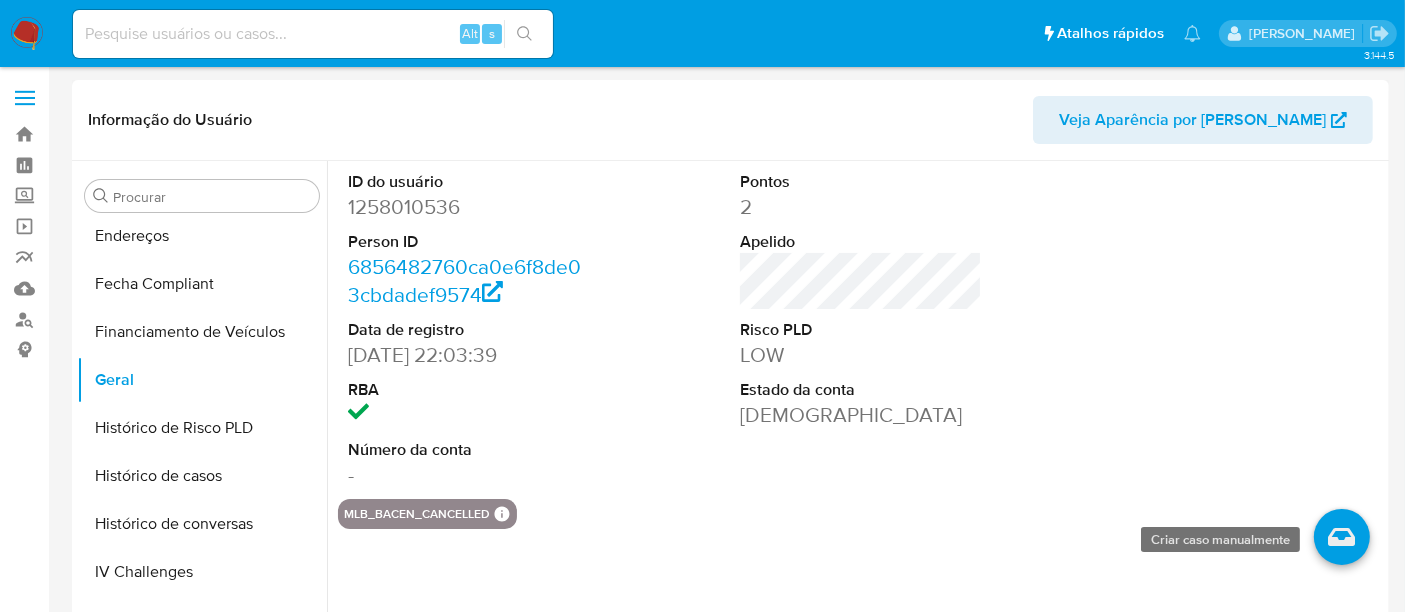 click at bounding box center [1342, 537] 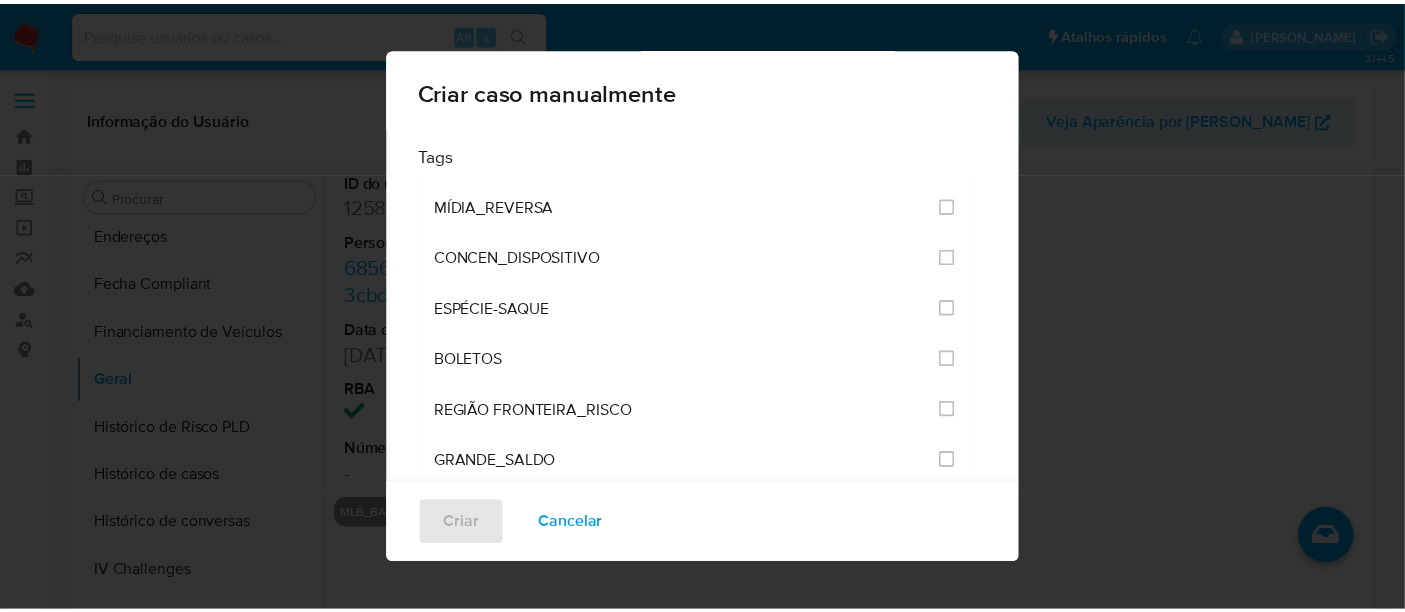 scroll, scrollTop: 5830, scrollLeft: 0, axis: vertical 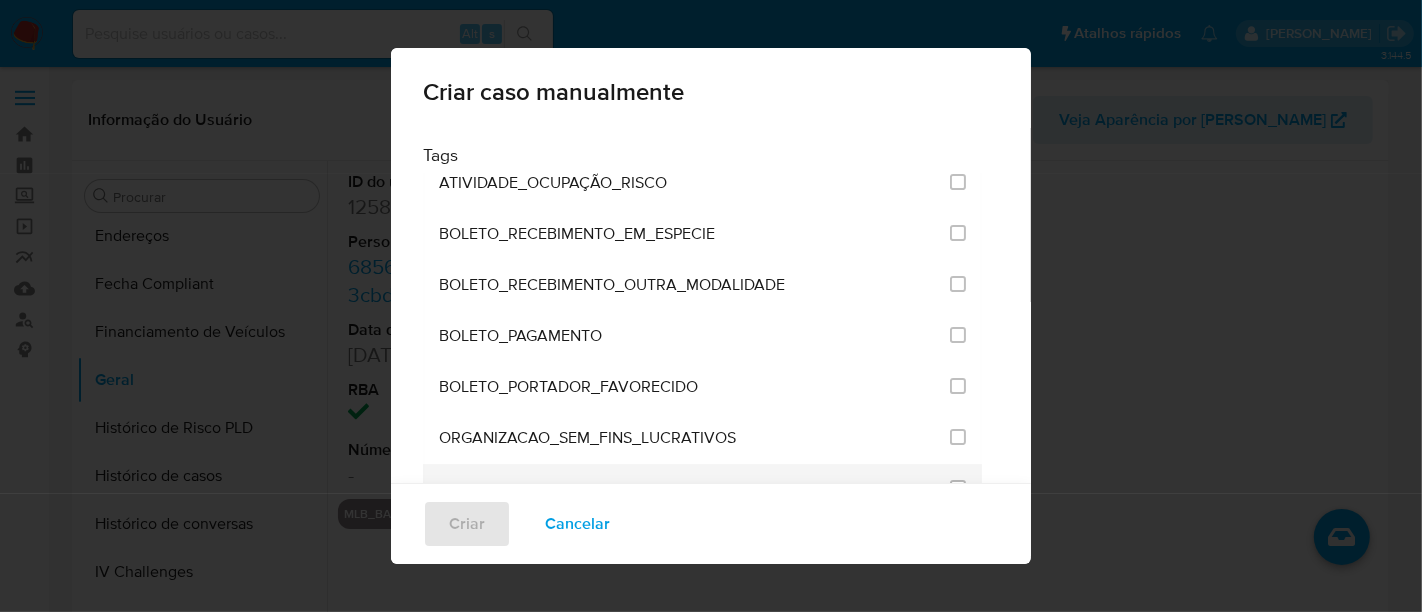 click on "BNDU" at bounding box center [694, 489] 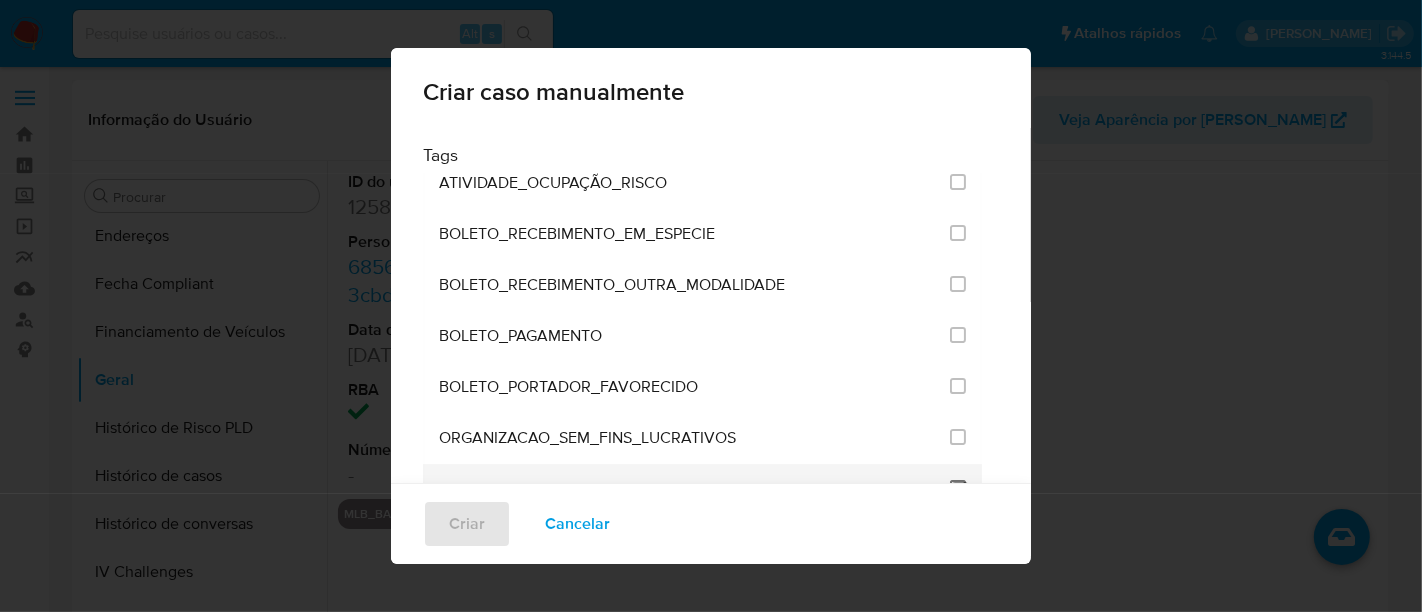 click at bounding box center [958, 488] 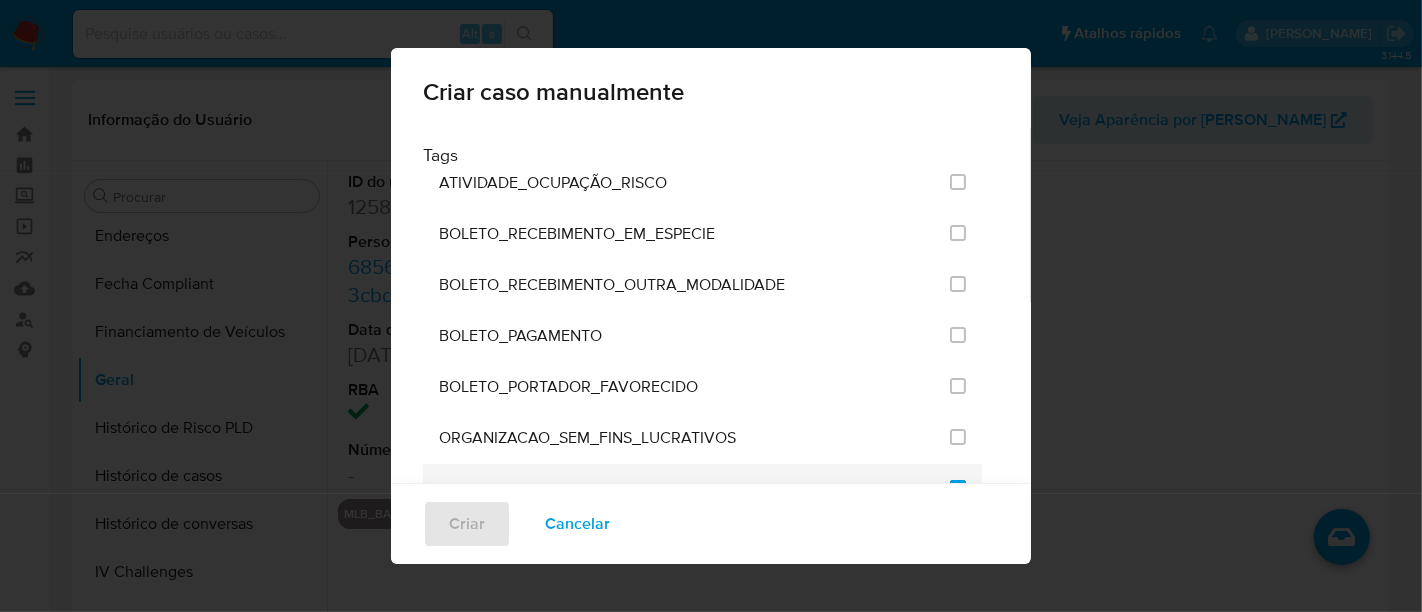checkbox on "true" 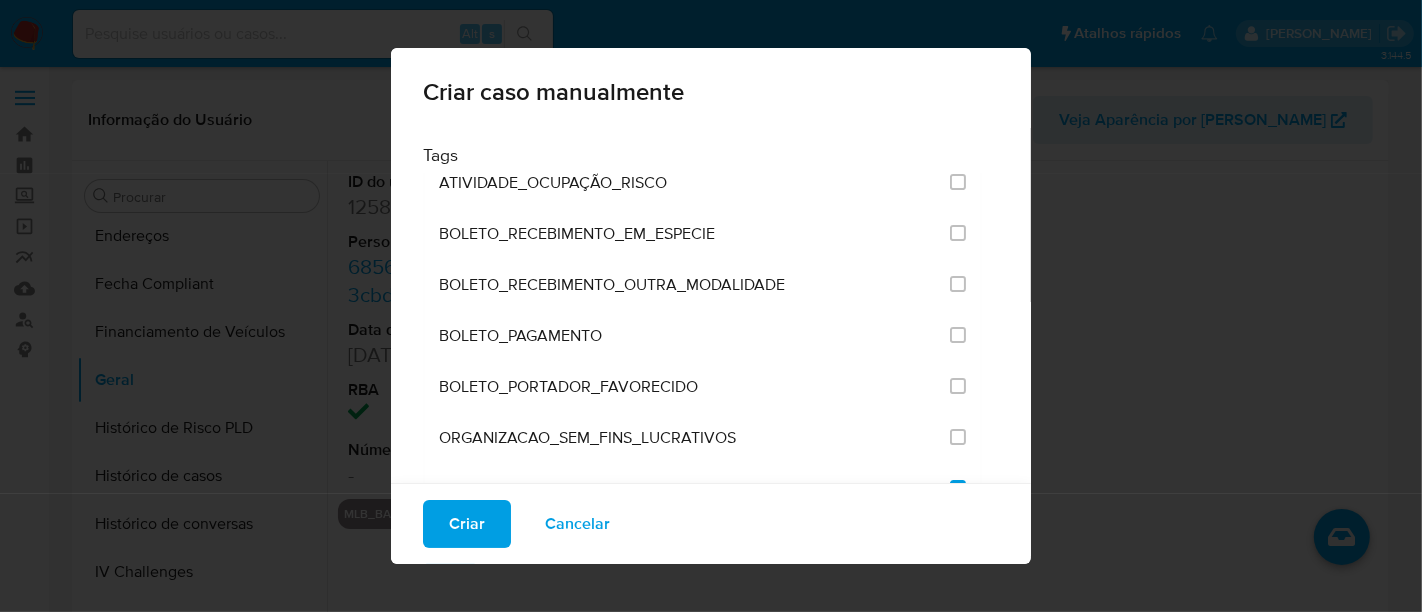 click on "Criar" at bounding box center (467, 524) 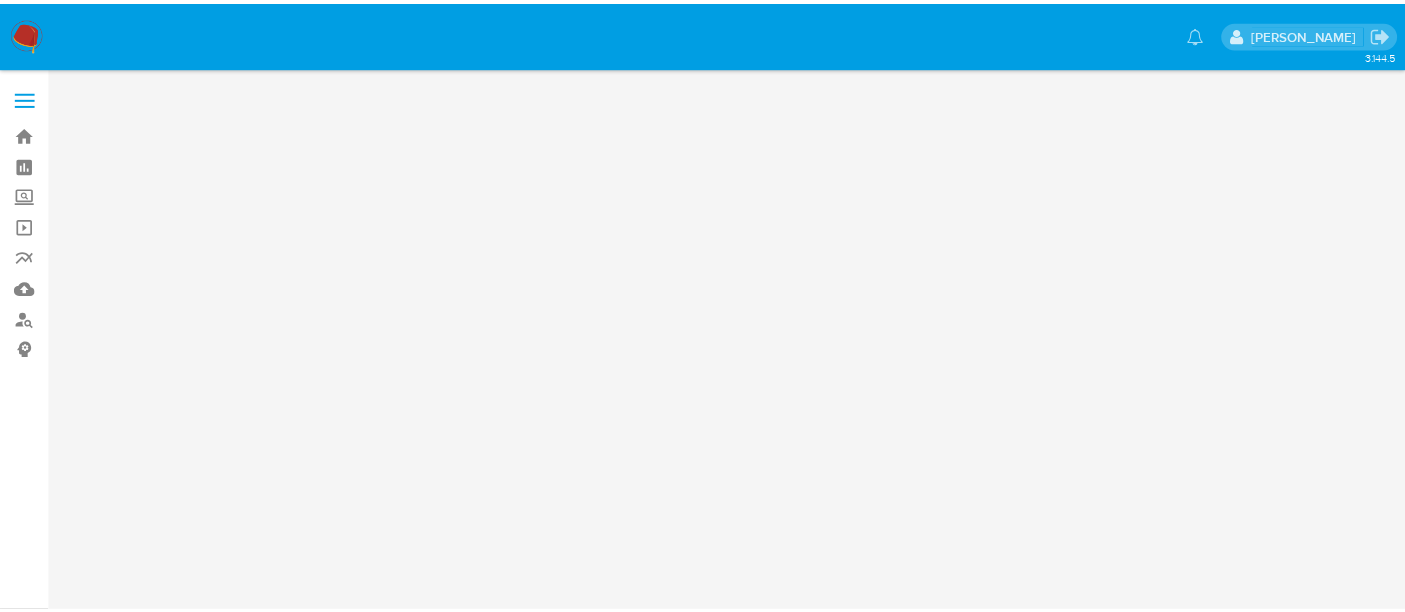 scroll, scrollTop: 0, scrollLeft: 0, axis: both 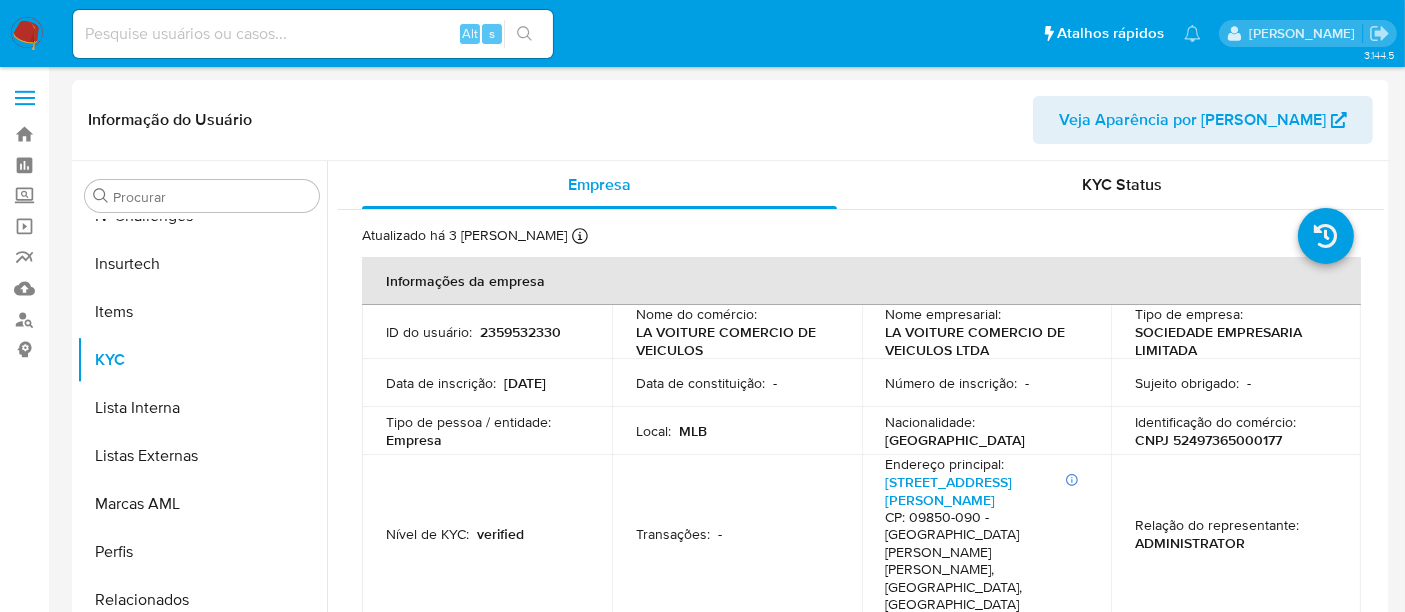 select on "10" 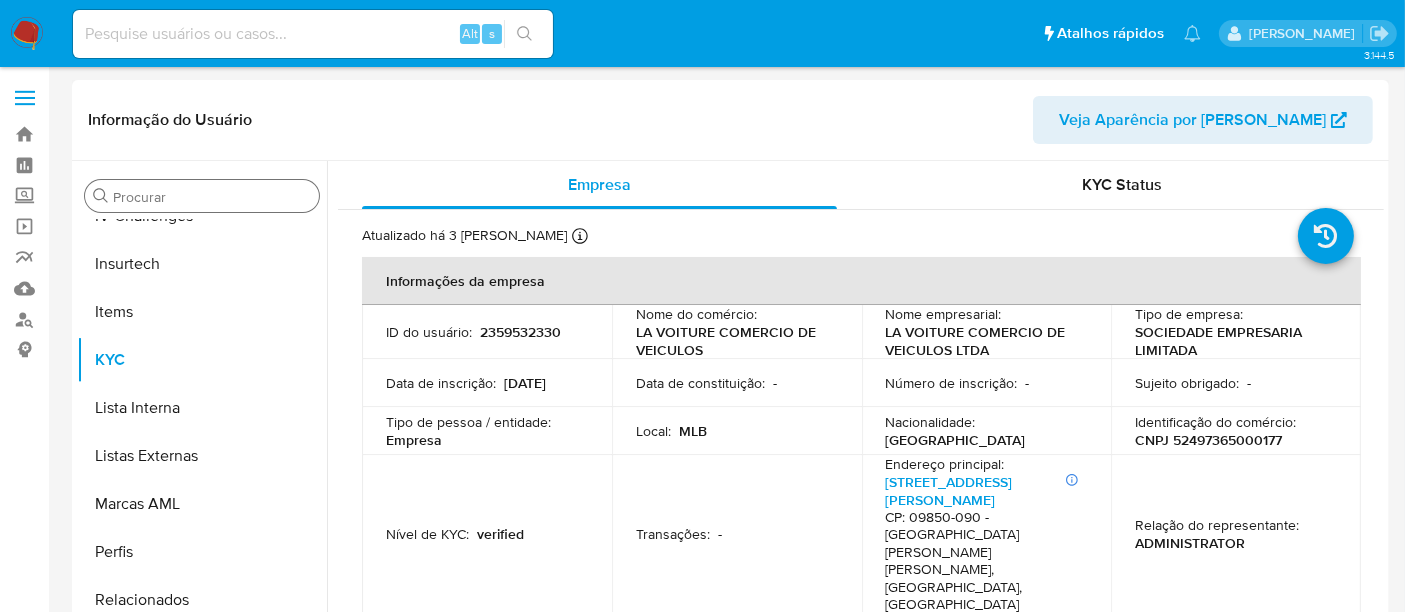 click on "Procurar" at bounding box center (212, 197) 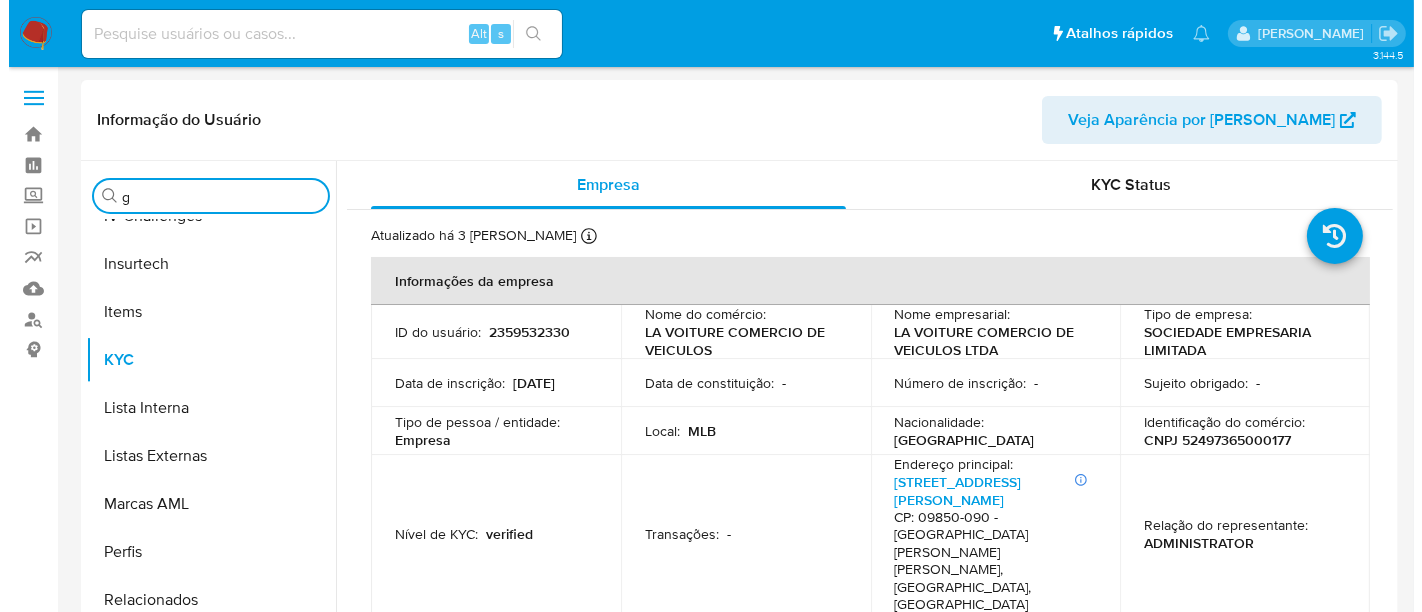 scroll, scrollTop: 0, scrollLeft: 0, axis: both 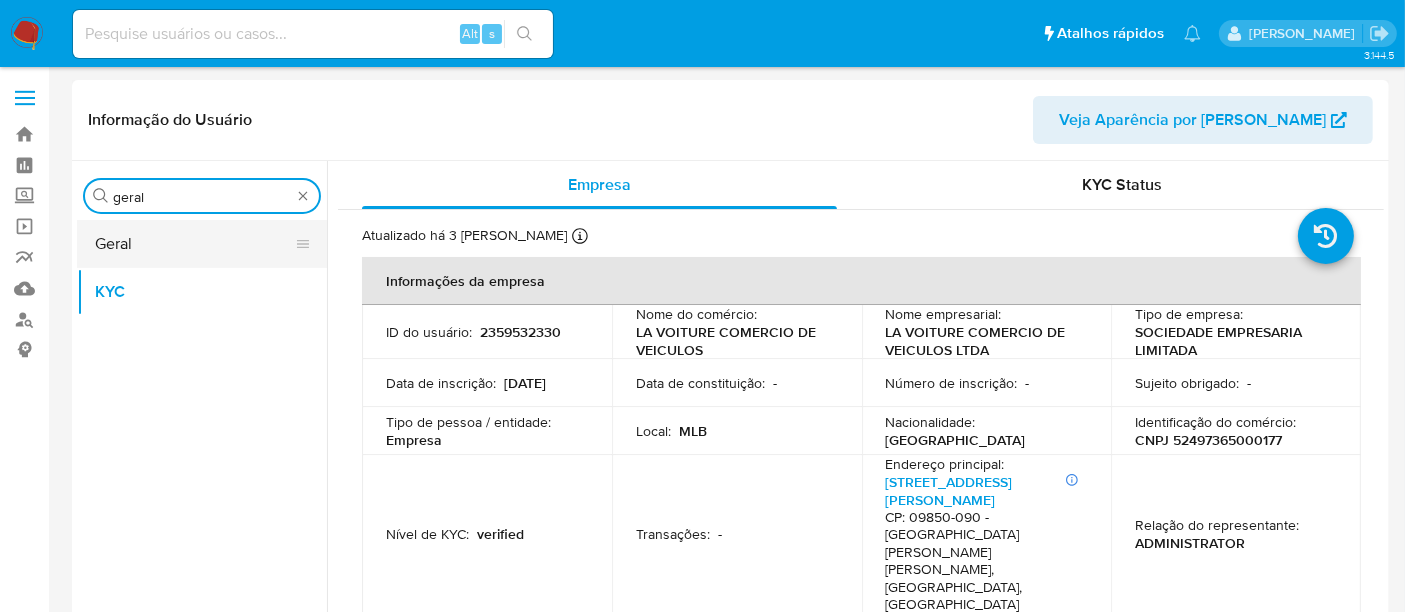 type on "geral" 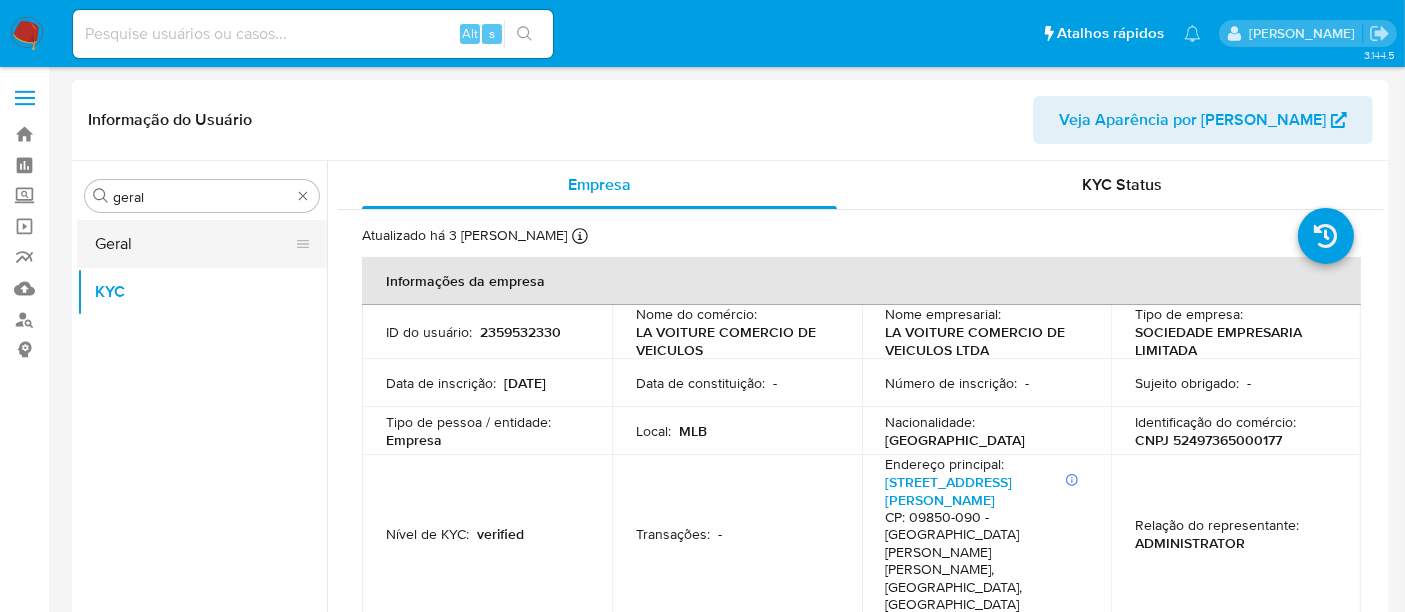 click on "Geral" at bounding box center [194, 244] 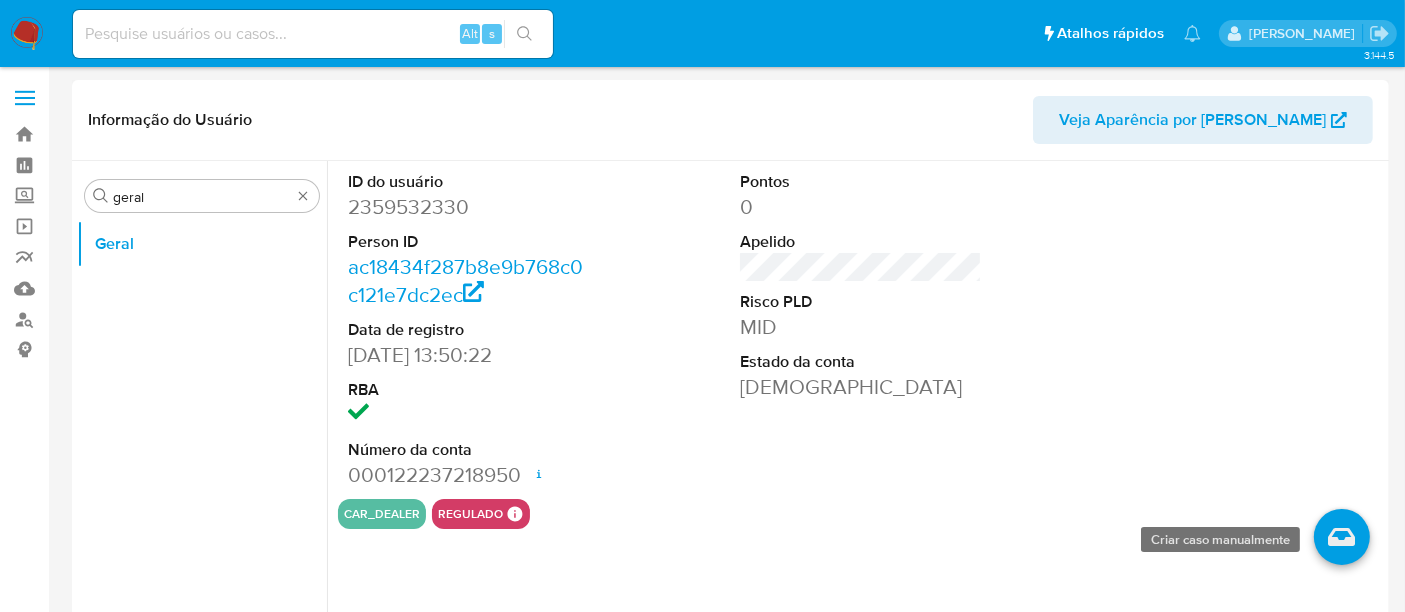 click at bounding box center (1342, 537) 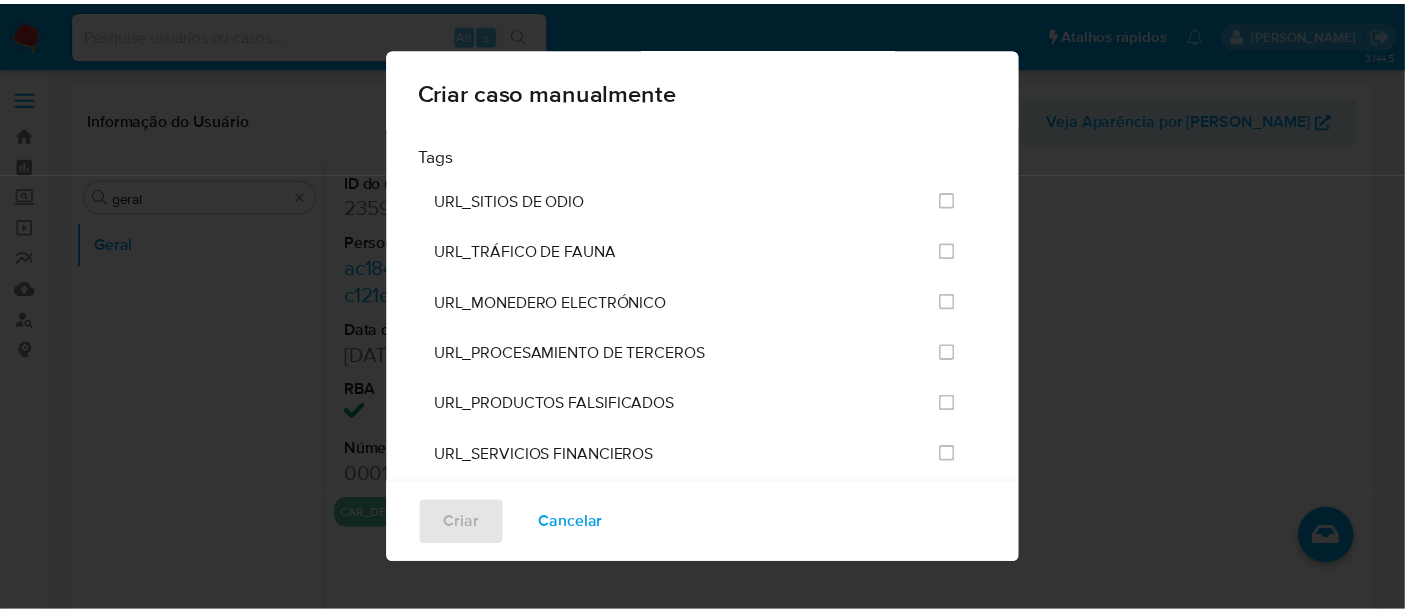 scroll, scrollTop: 5830, scrollLeft: 0, axis: vertical 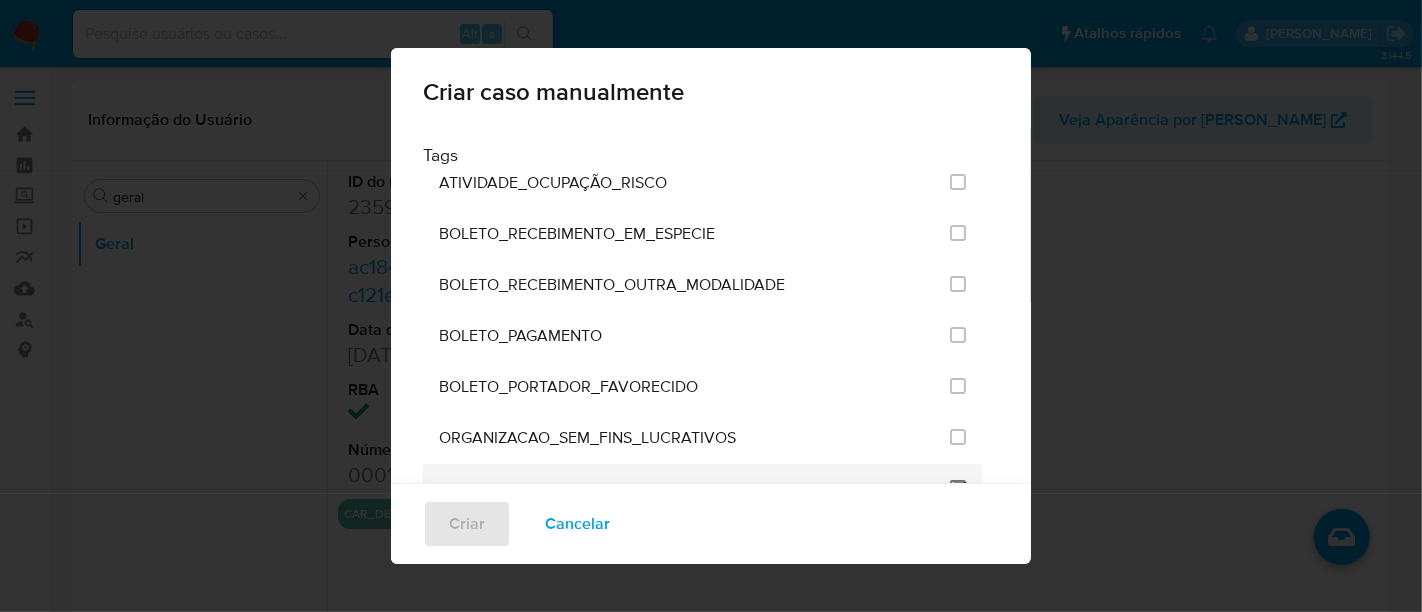 click at bounding box center (958, 488) 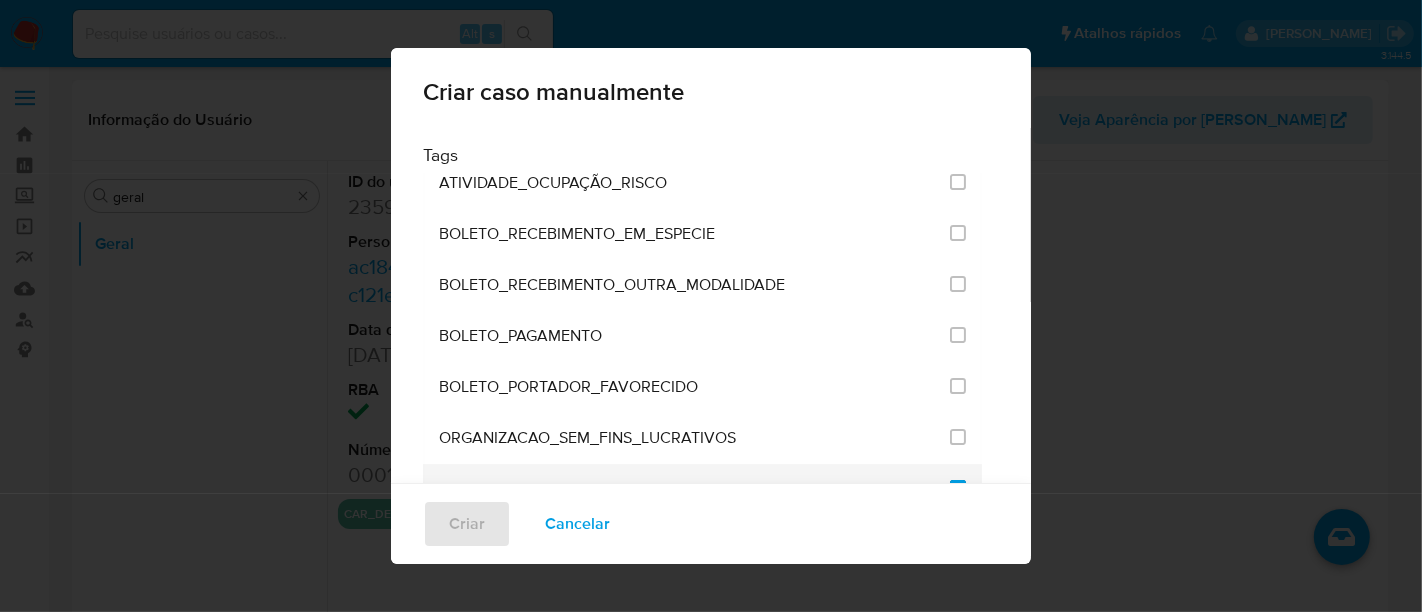checkbox on "true" 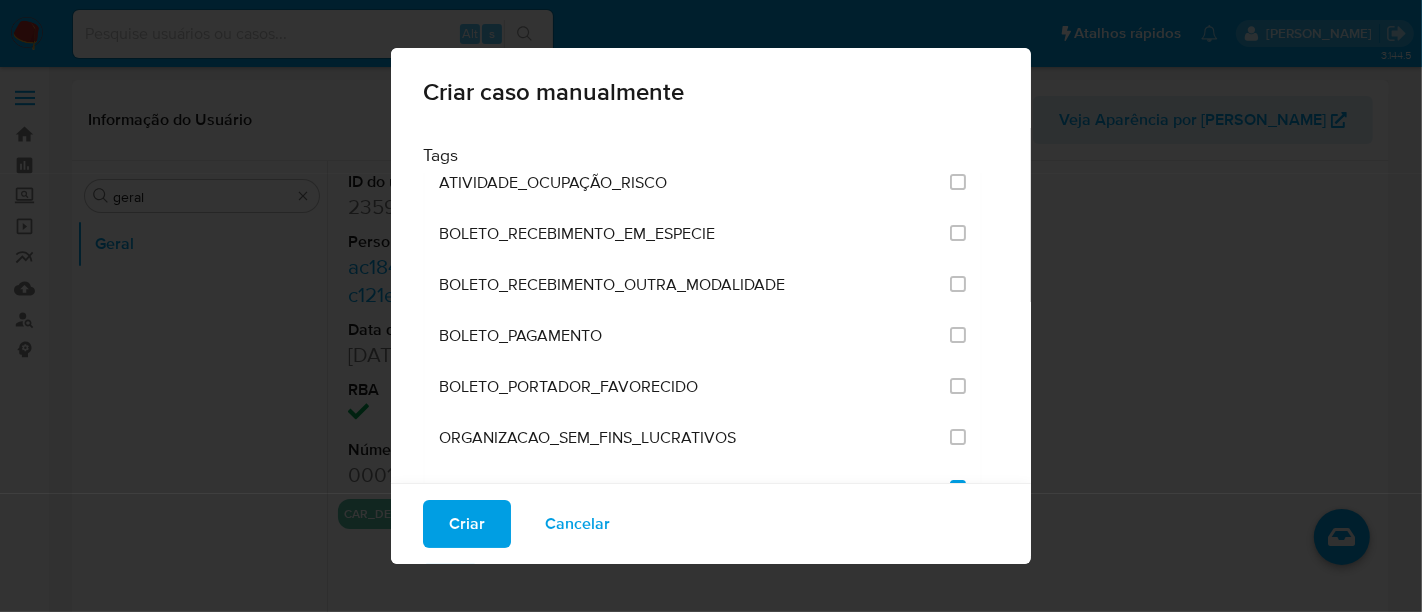 click on "Criar" at bounding box center (467, 524) 